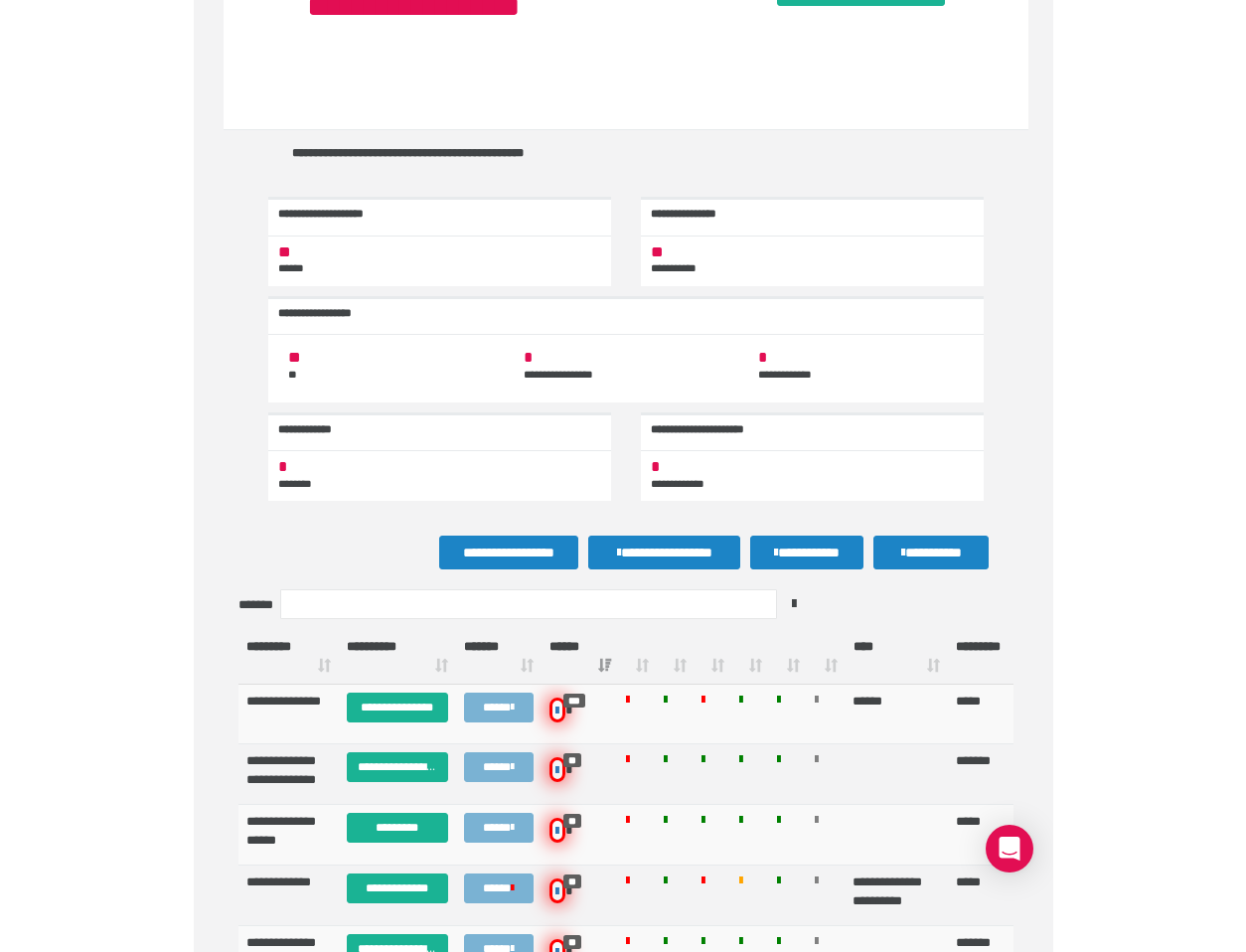scroll, scrollTop: 154, scrollLeft: 0, axis: vertical 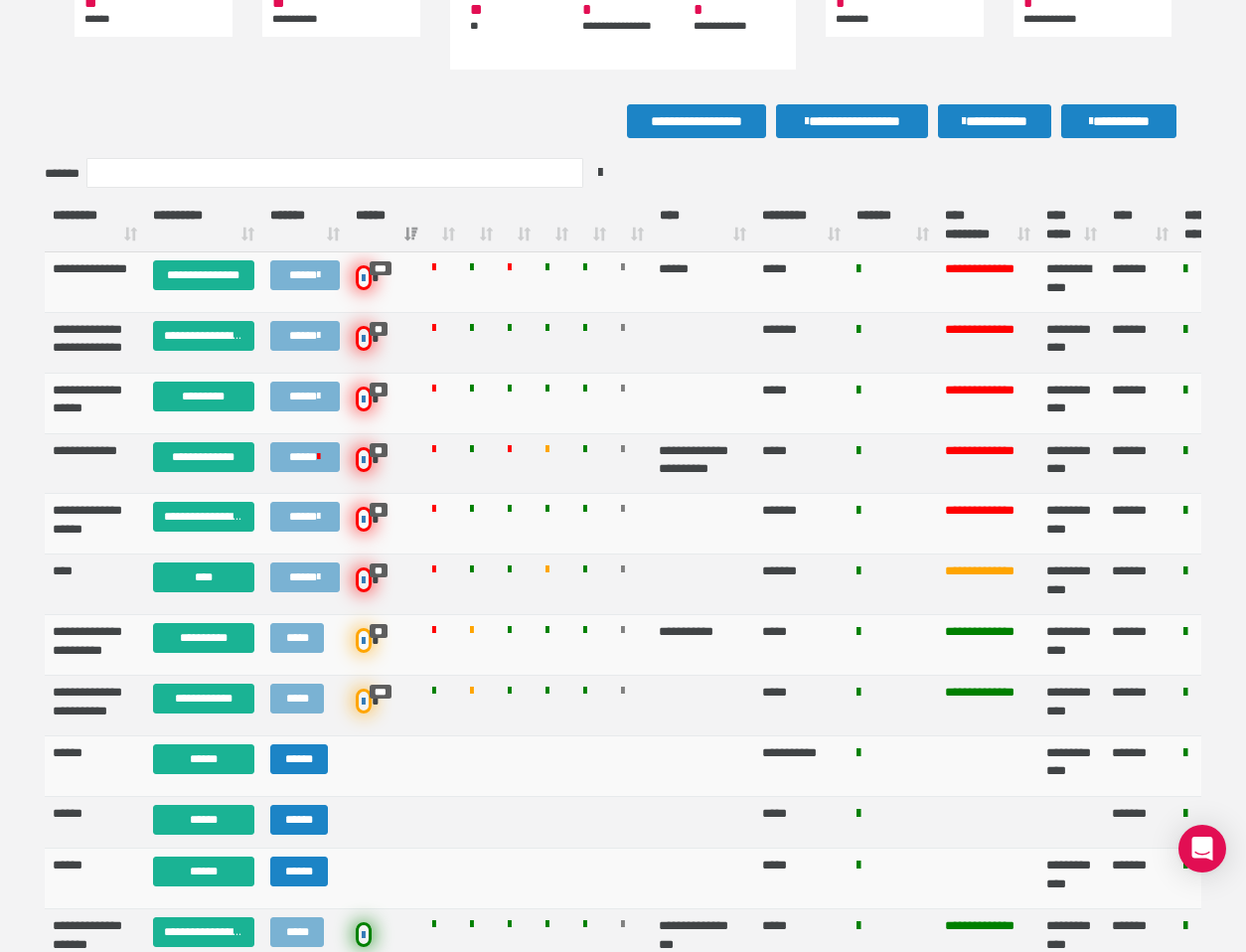 click on "**********" at bounding box center [623, 126] 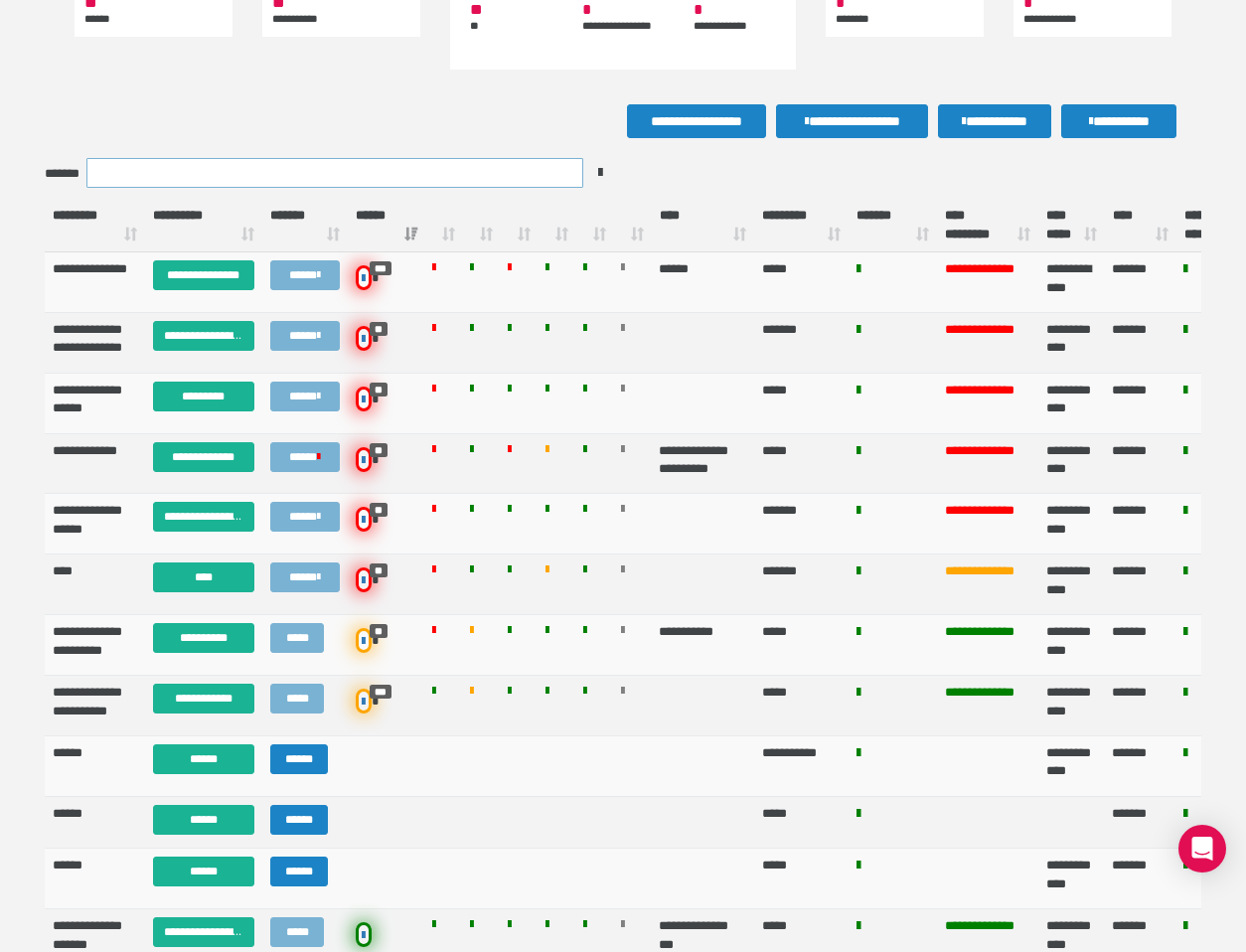 click on "*******" at bounding box center (335, 173) 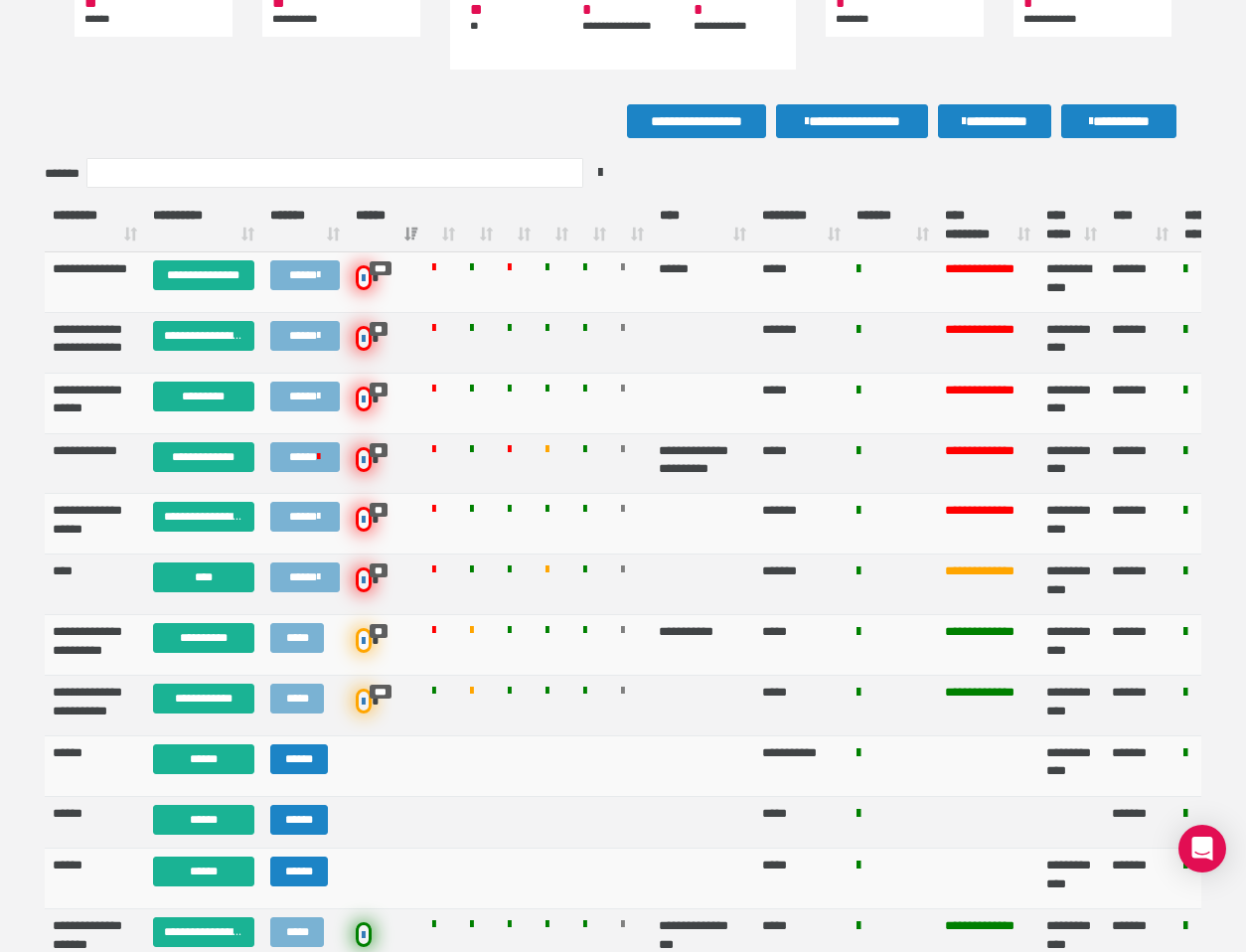 click on "**********" at bounding box center (623, 126) 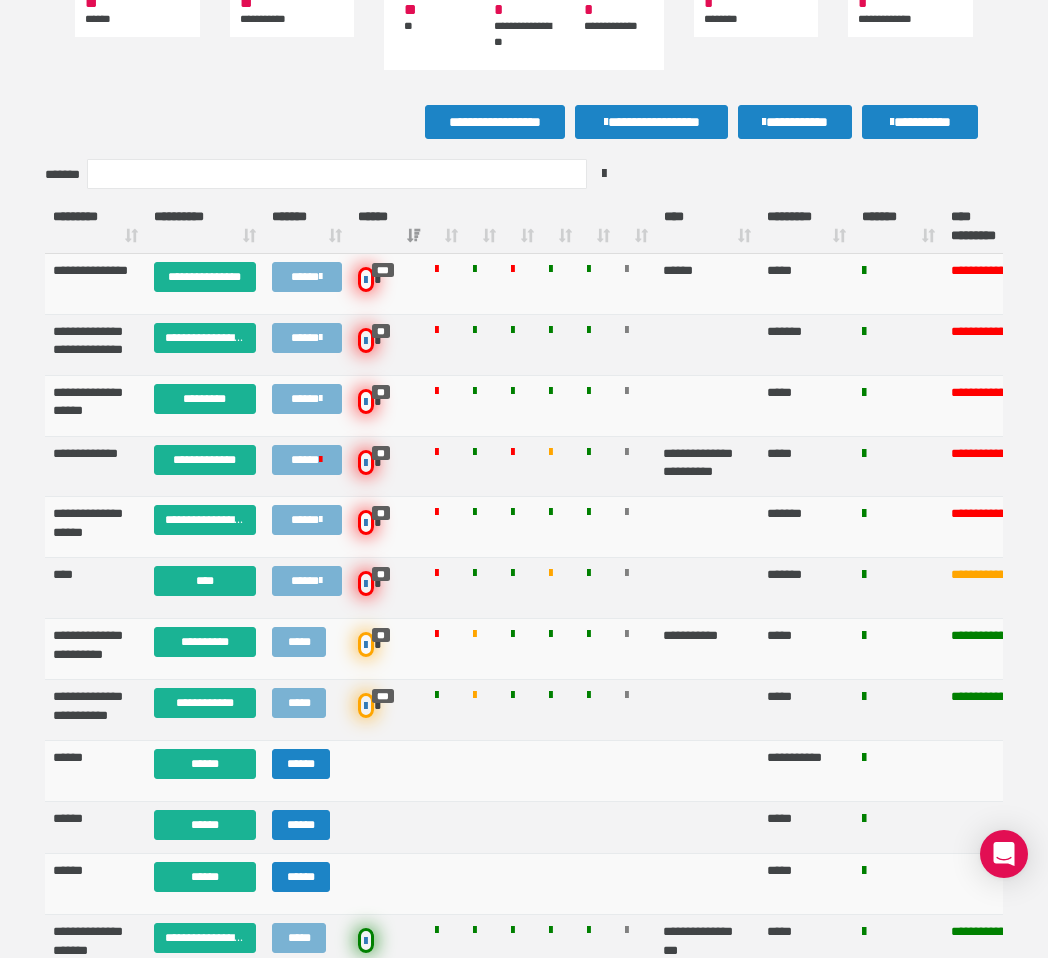 click on "**********" at bounding box center (524, 127) 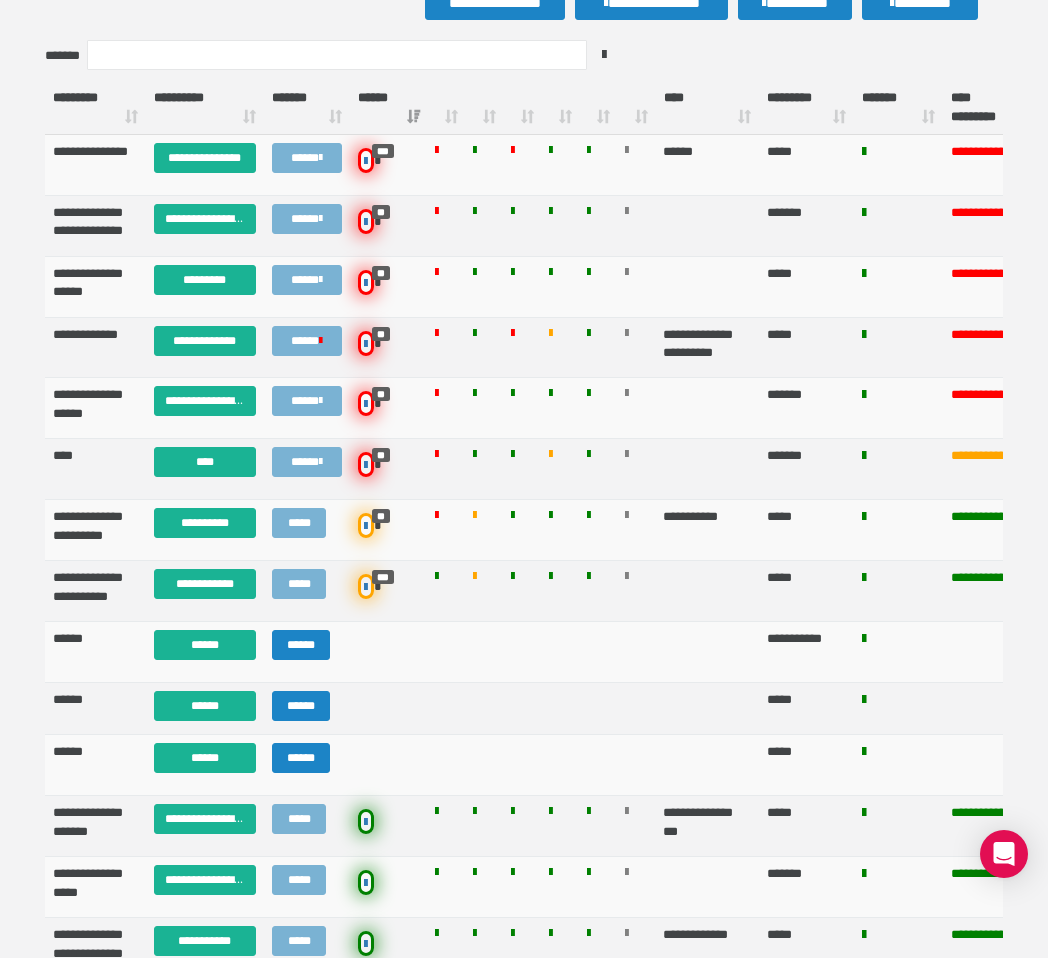 scroll, scrollTop: 458, scrollLeft: 0, axis: vertical 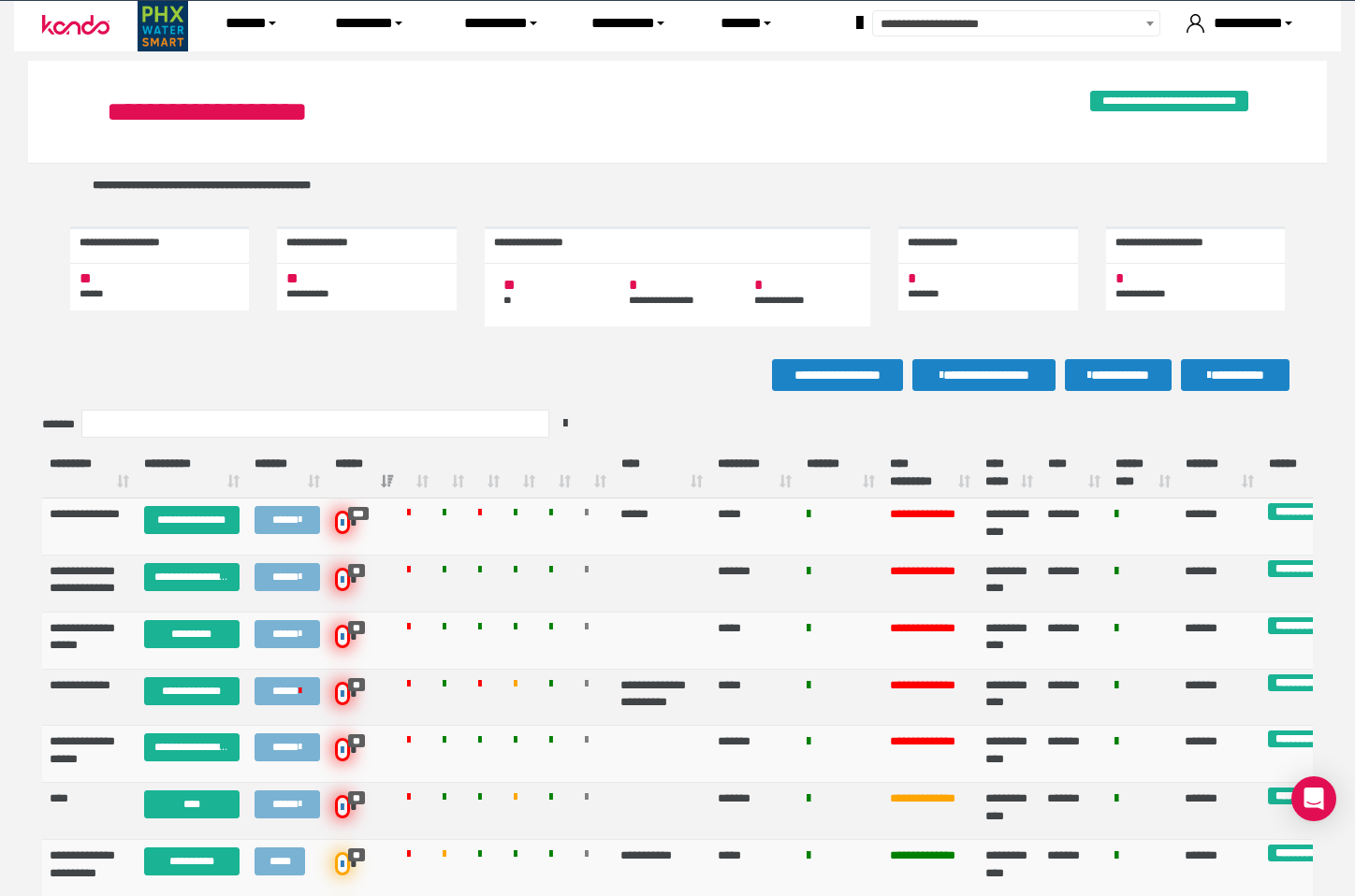 click on "**********" at bounding box center (1013, 24) 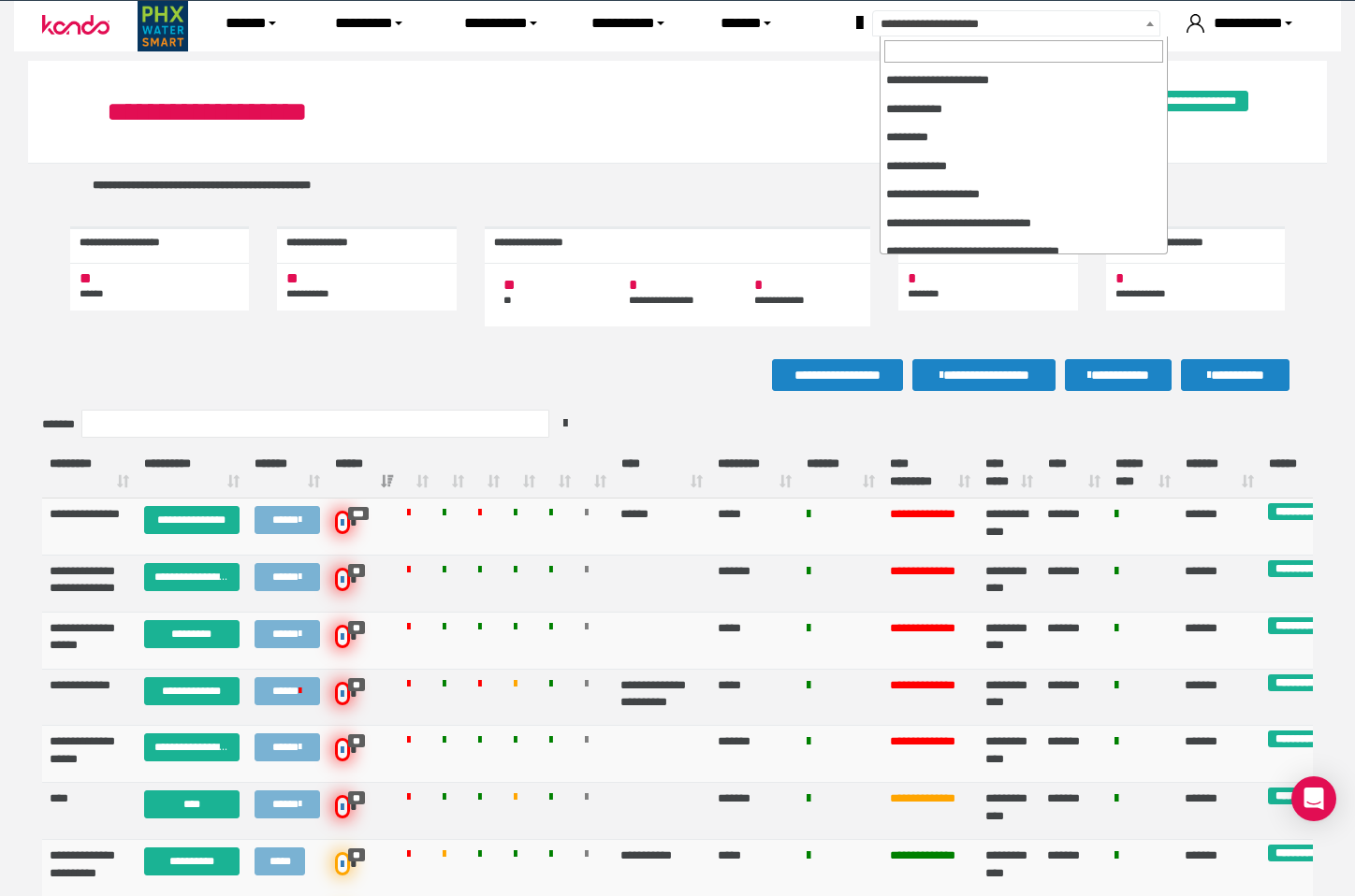 scroll, scrollTop: 1028, scrollLeft: 0, axis: vertical 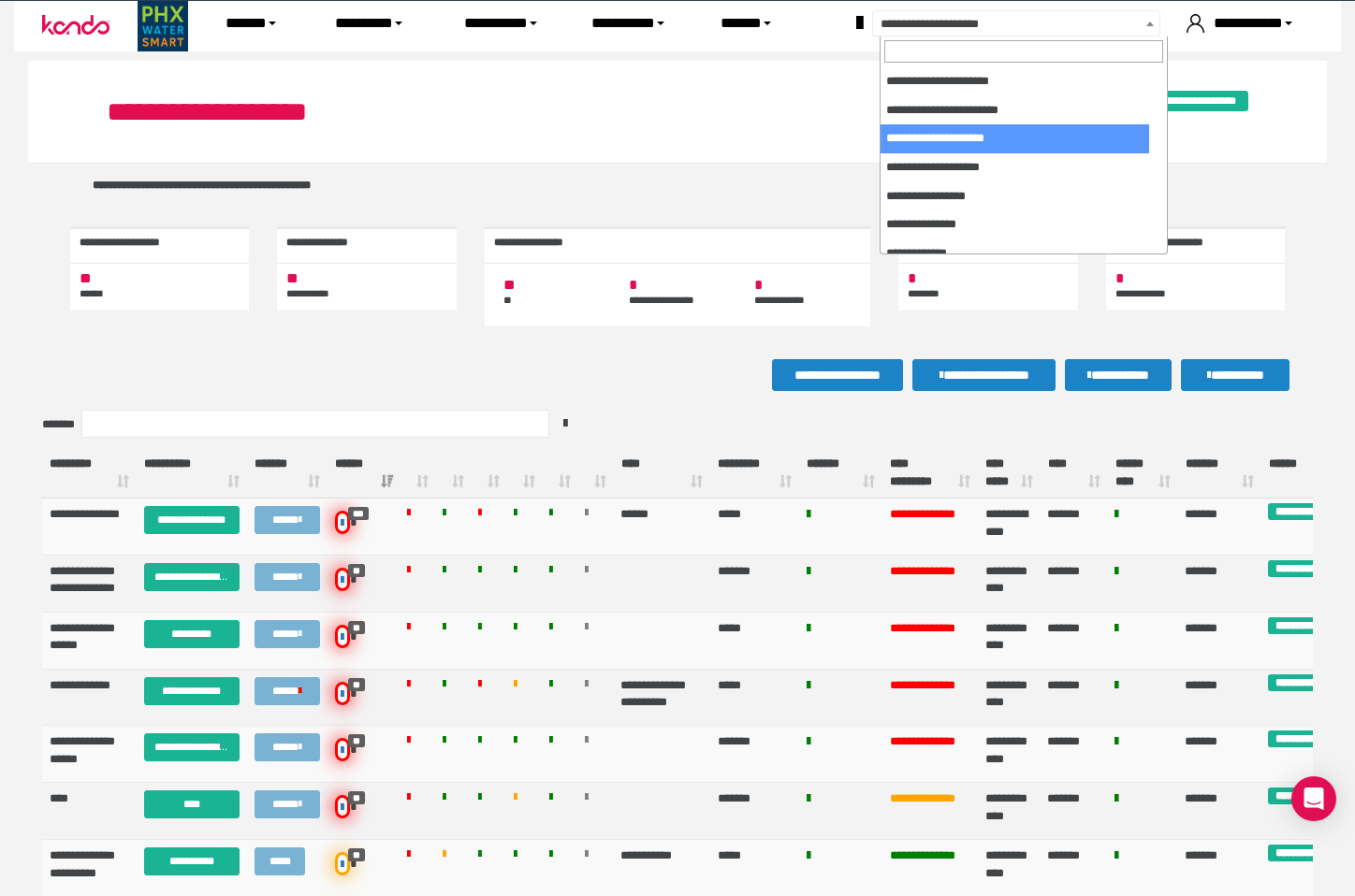 click at bounding box center [1024, 51] 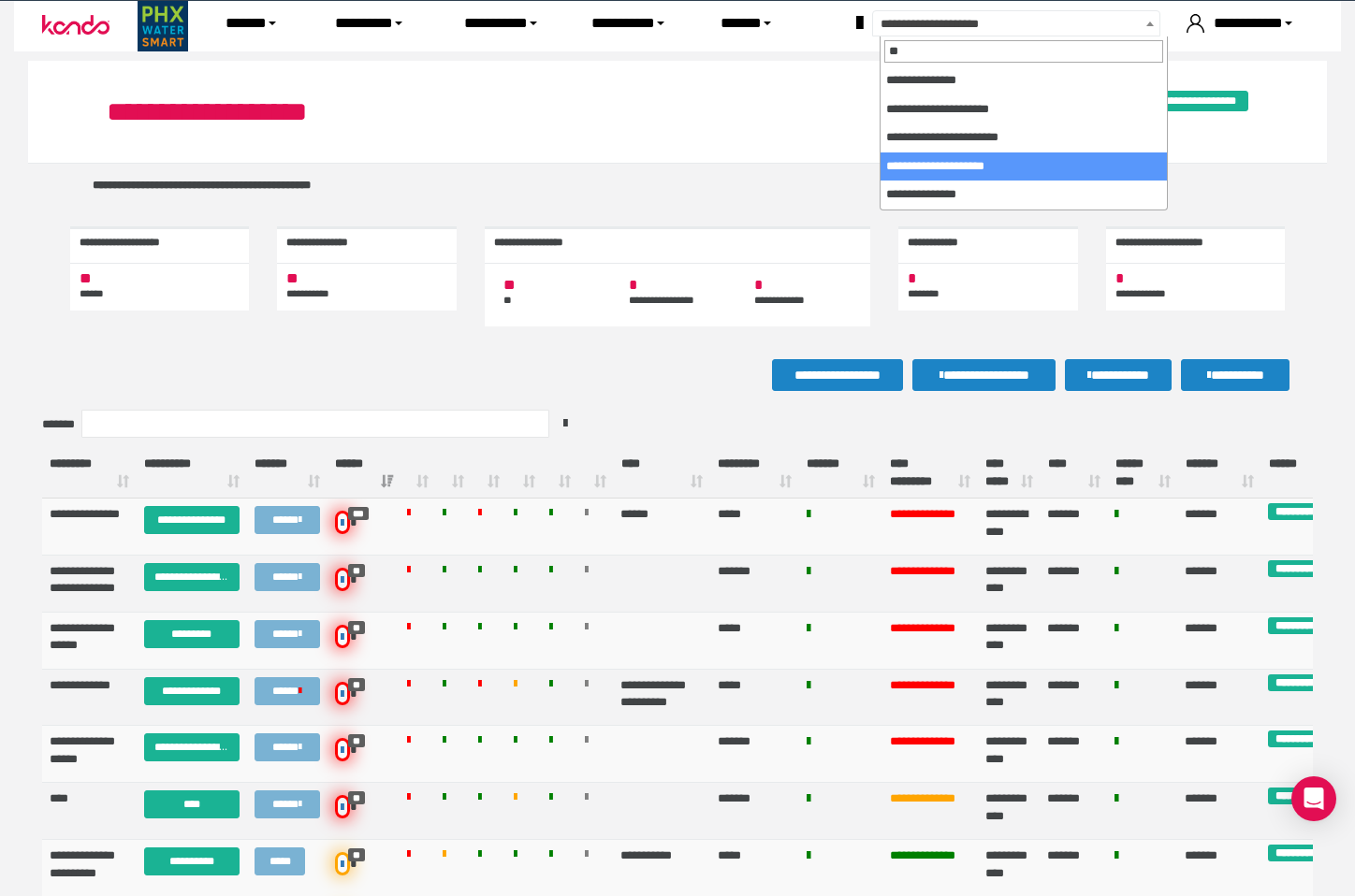 scroll, scrollTop: 0, scrollLeft: 0, axis: both 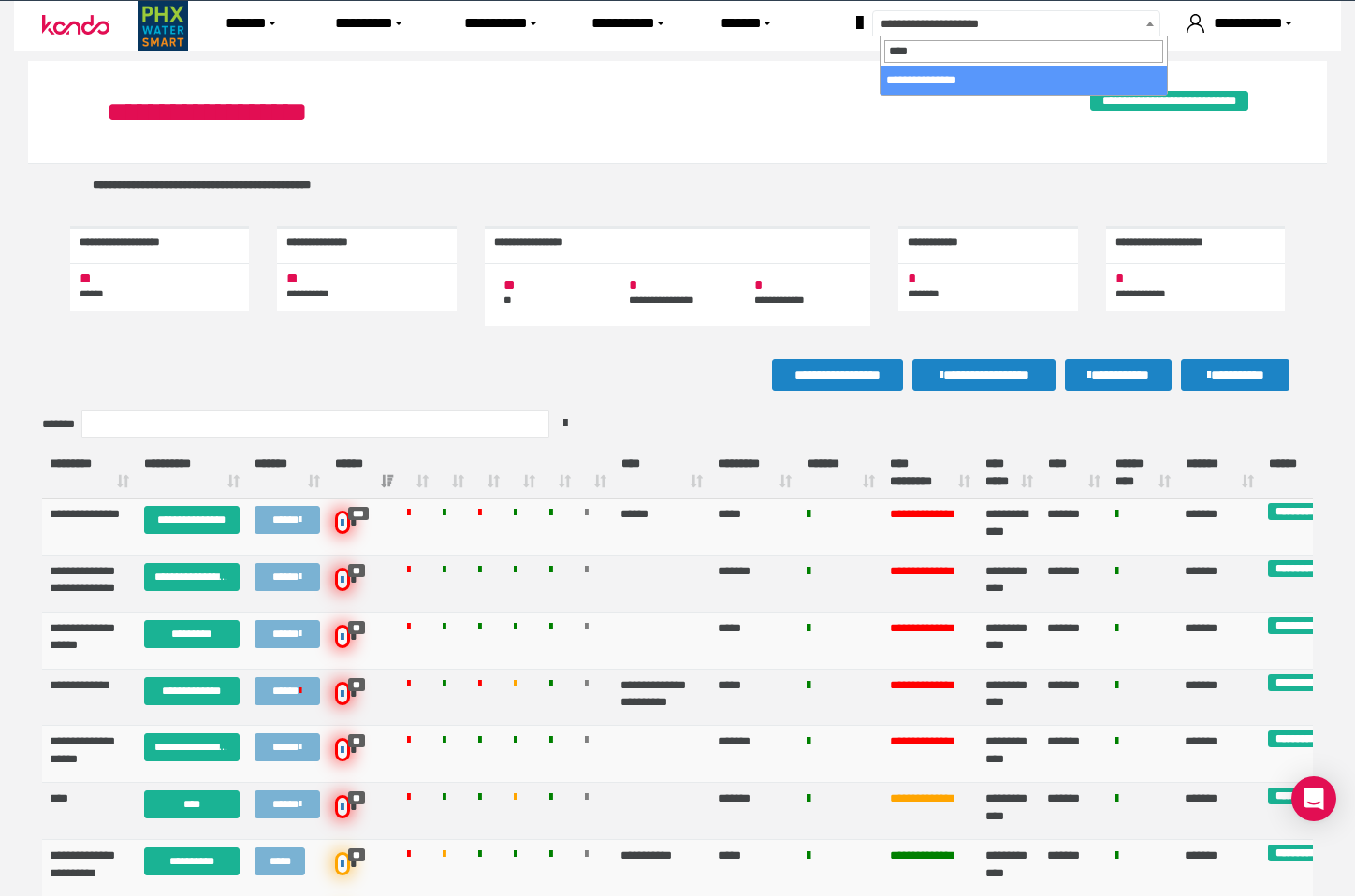 type on "****" 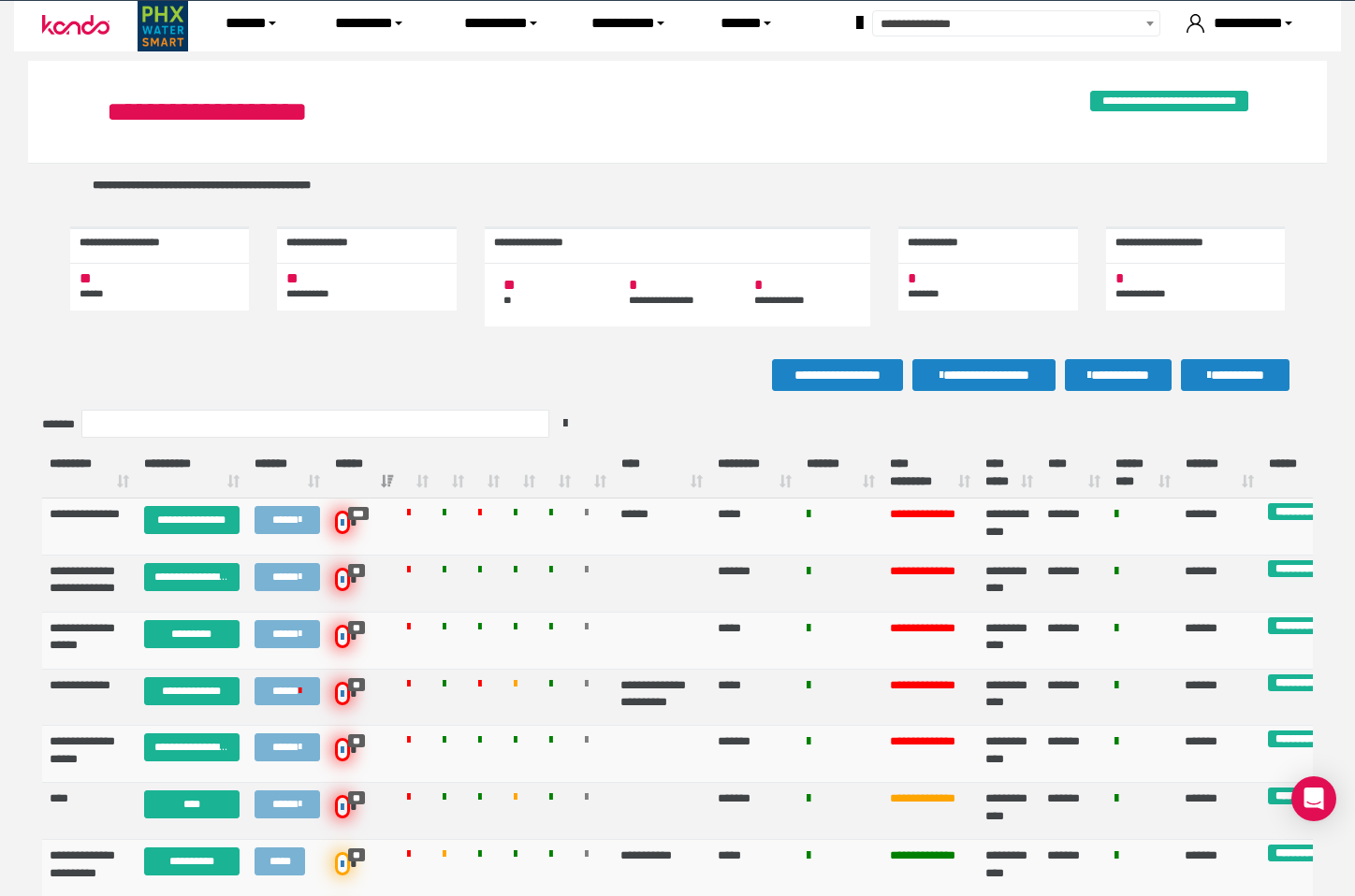 click on "**********" at bounding box center (678, 111) 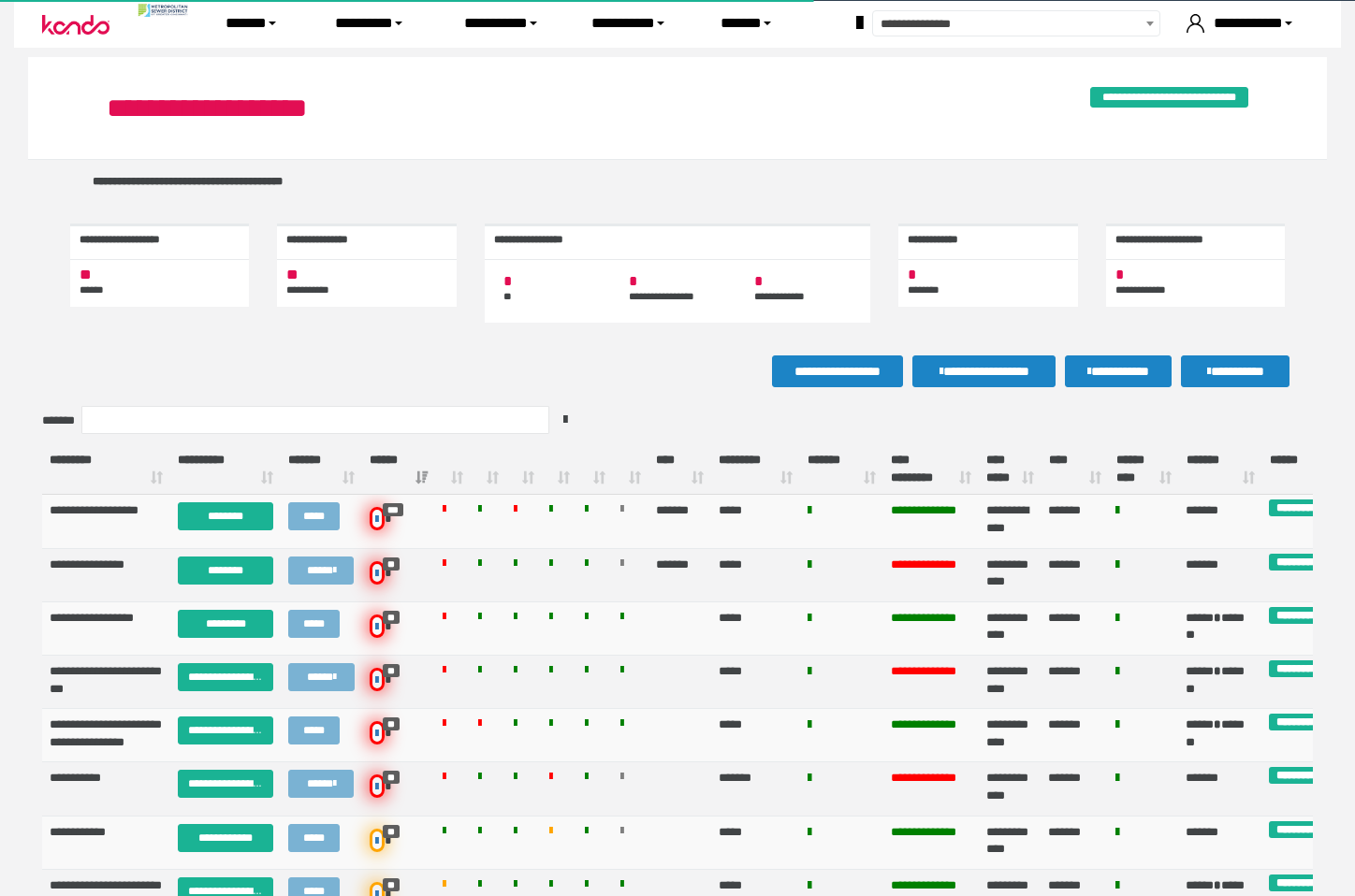 scroll, scrollTop: 0, scrollLeft: 0, axis: both 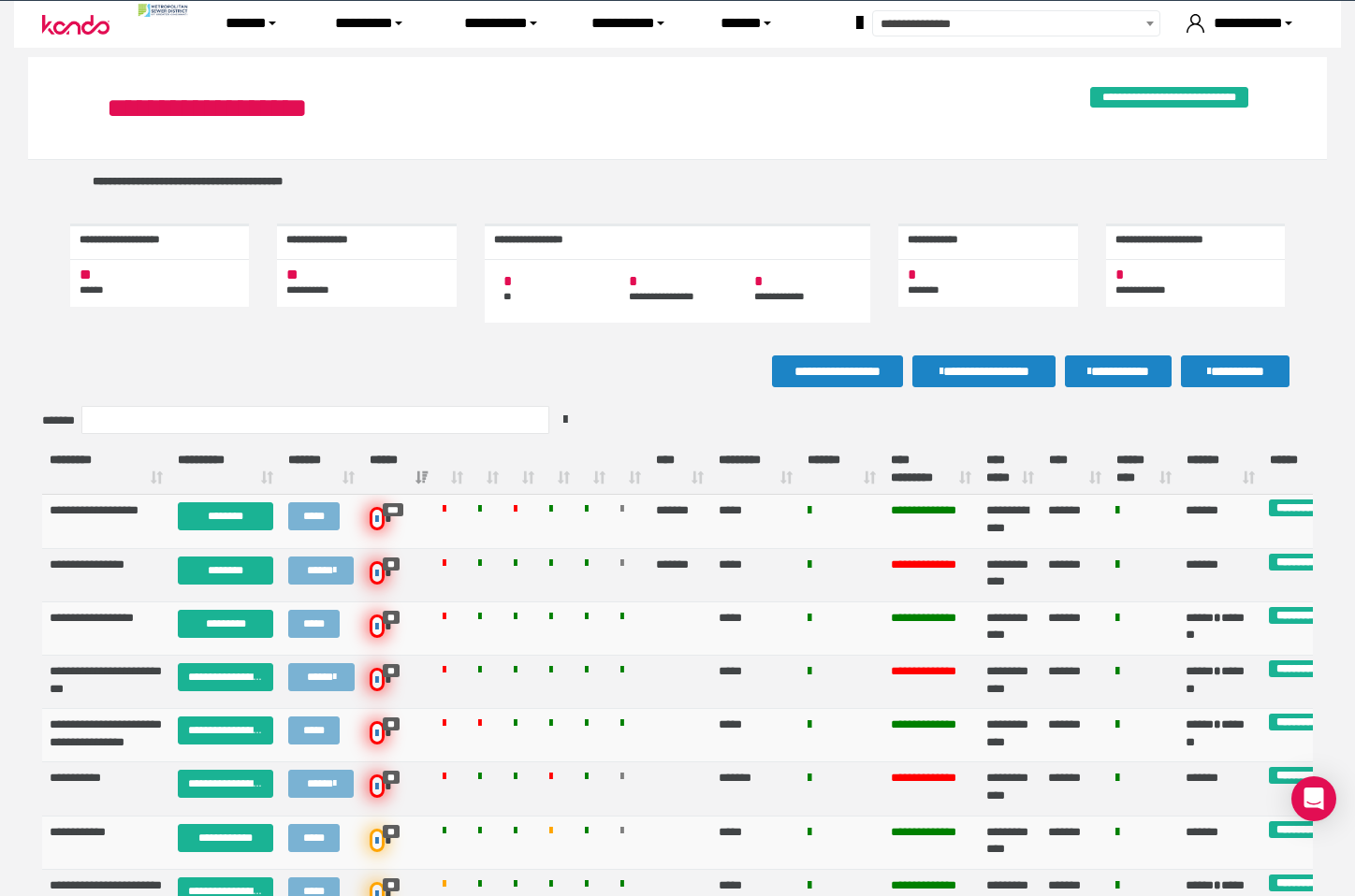 click on "**********" at bounding box center (678, 182) 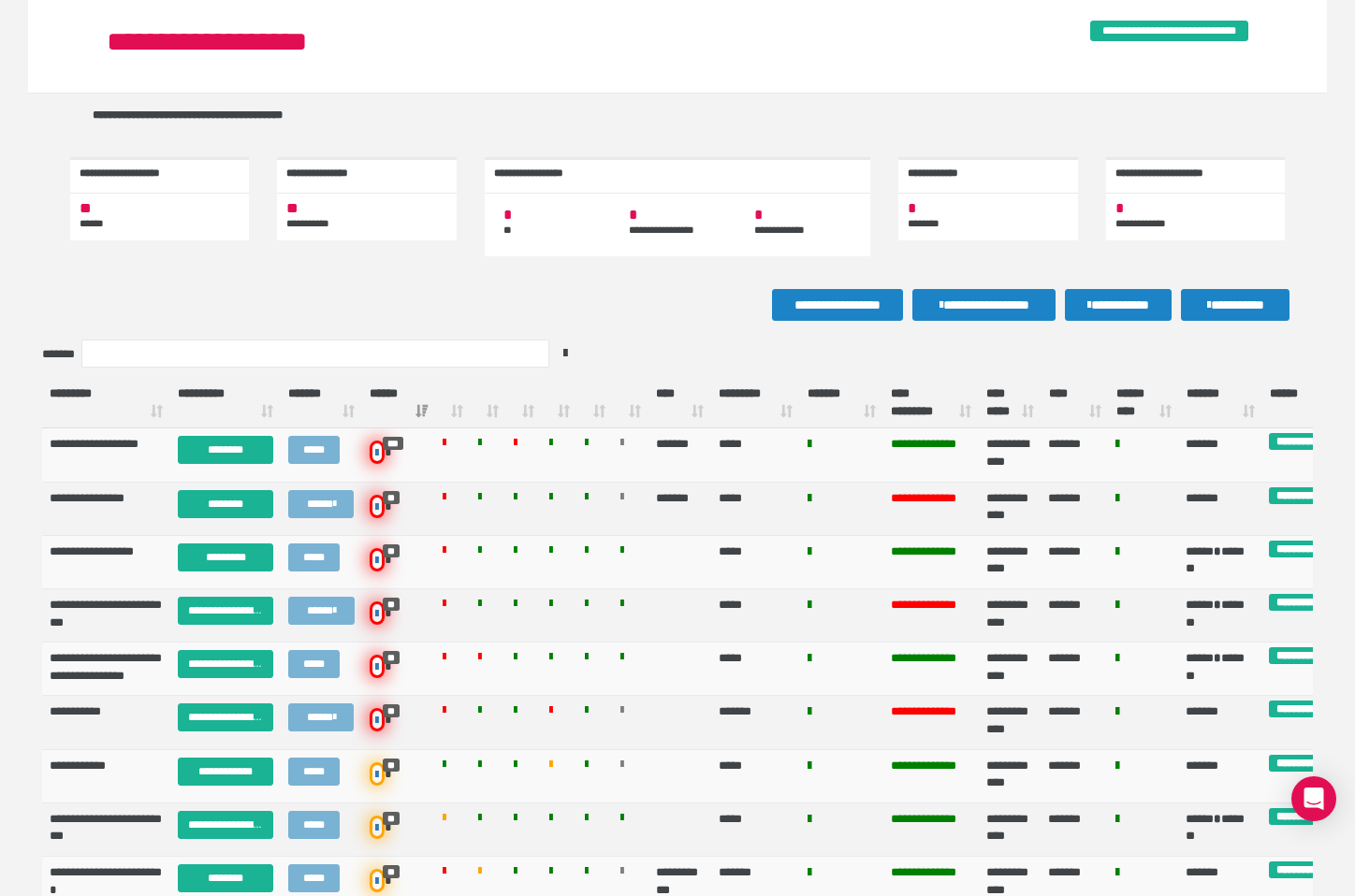 scroll, scrollTop: 107, scrollLeft: 0, axis: vertical 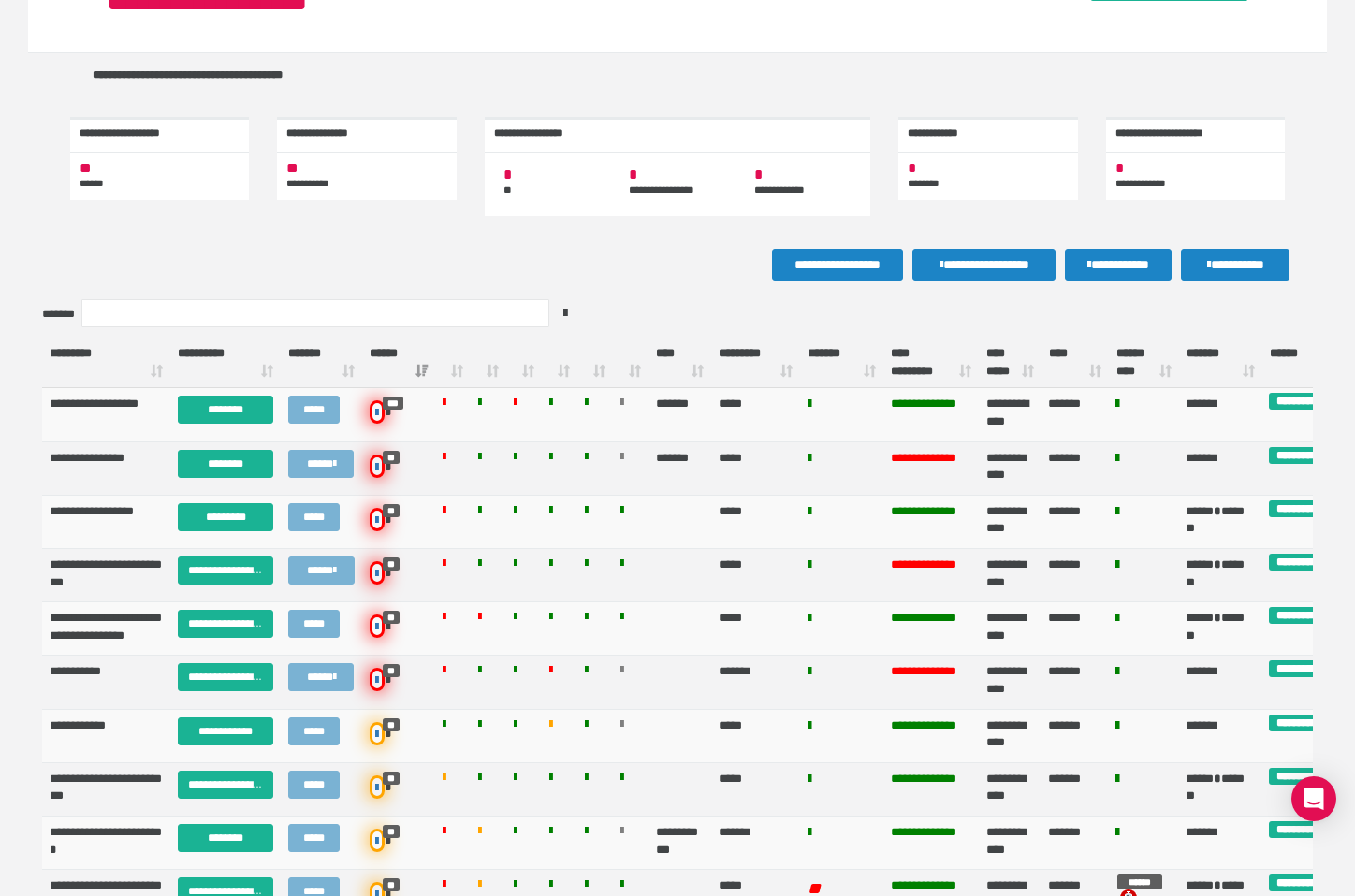 click on "**********" at bounding box center [678, 2] 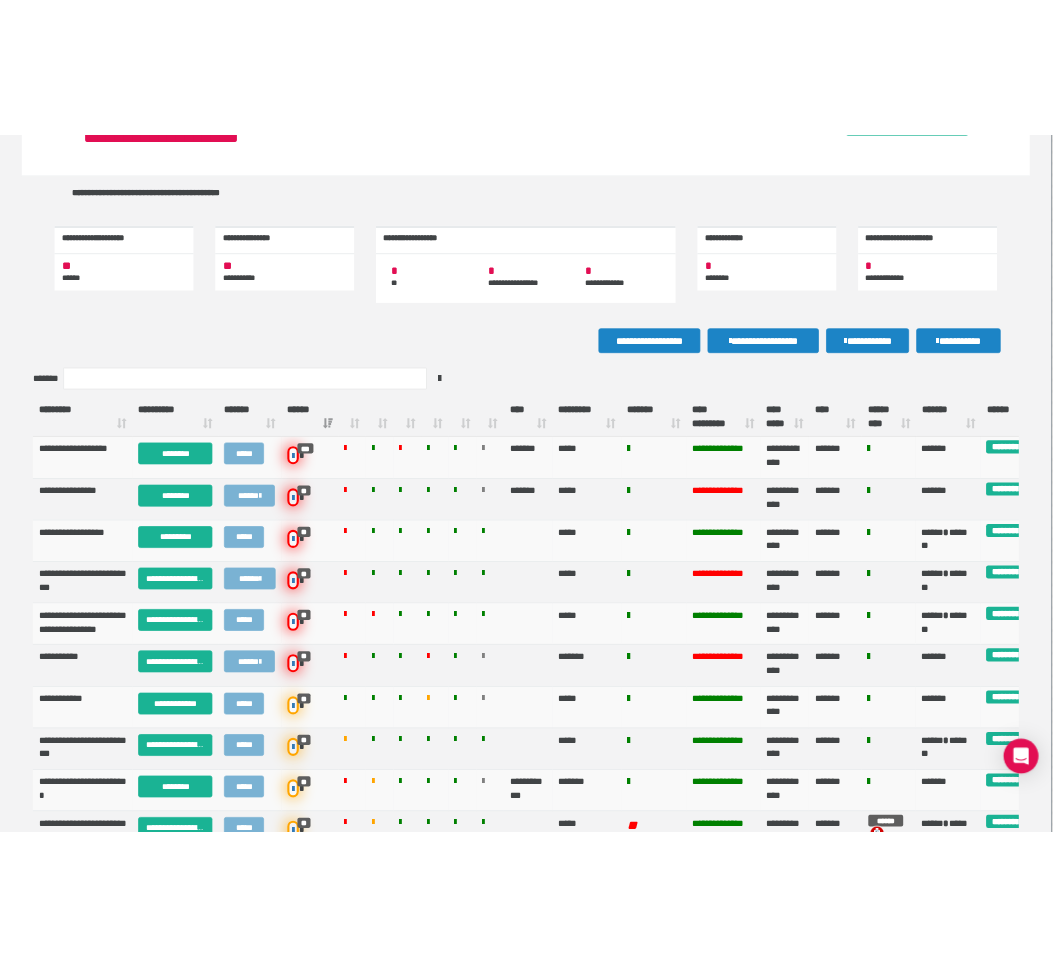 scroll, scrollTop: 160, scrollLeft: 0, axis: vertical 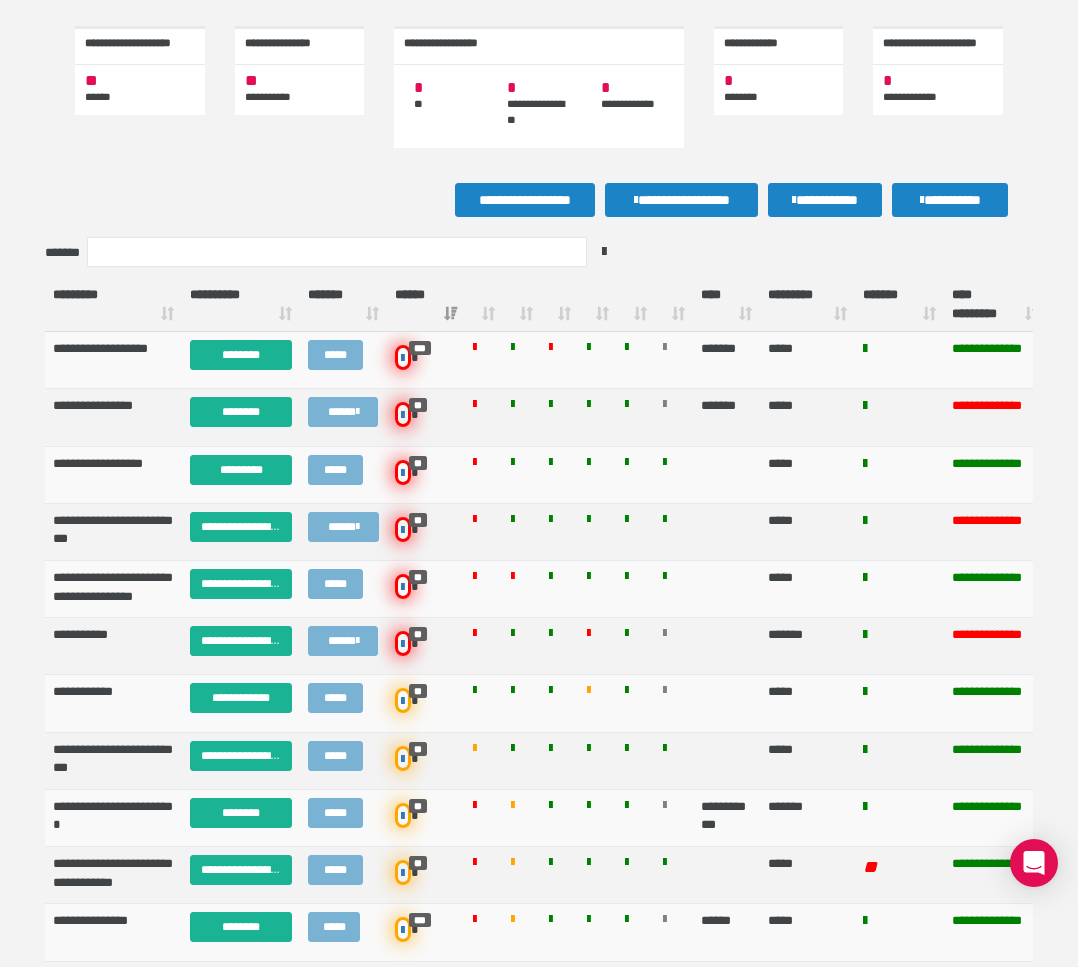 click on "**********" at bounding box center (539, 205) 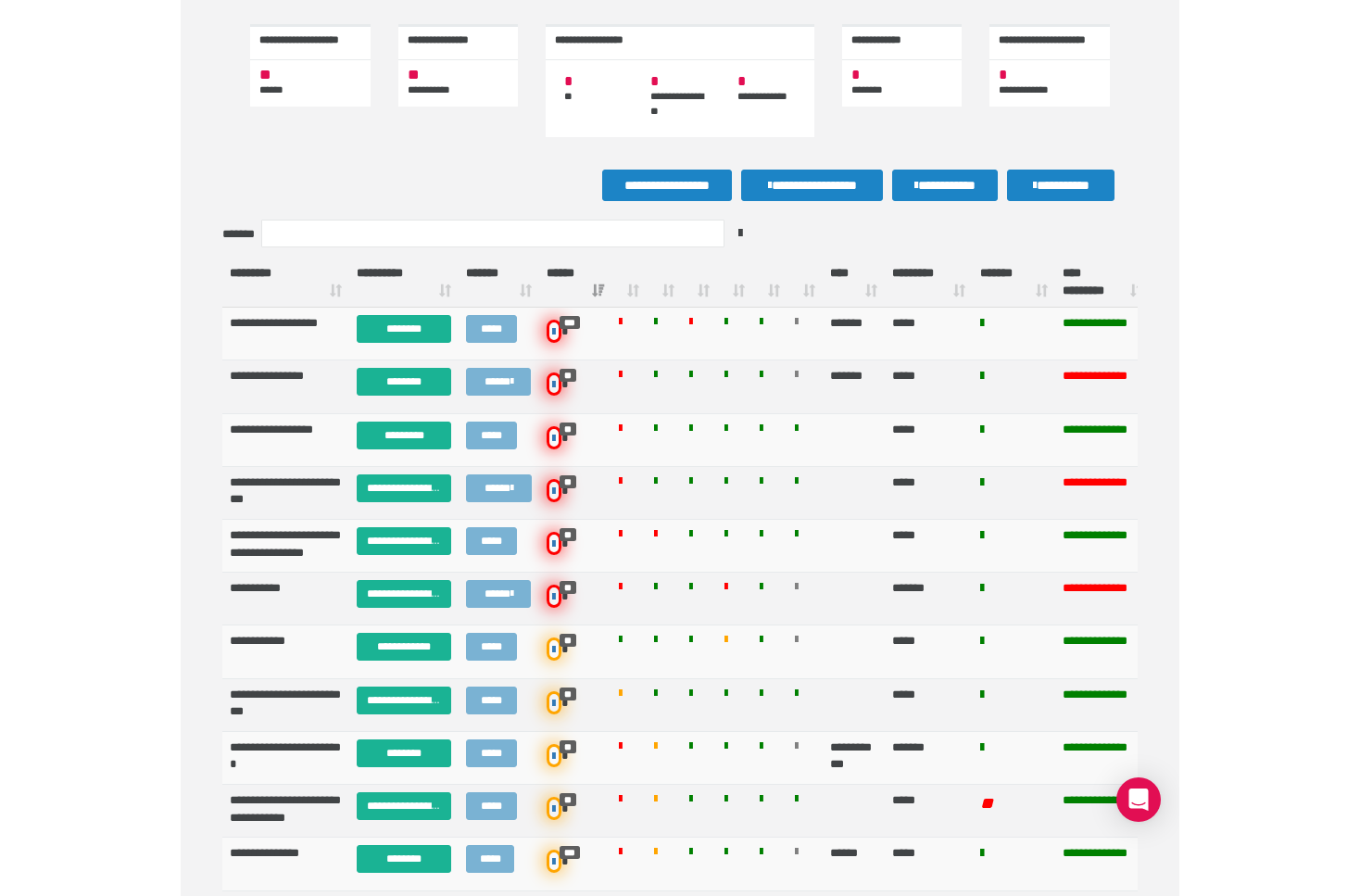 scroll, scrollTop: 197, scrollLeft: 0, axis: vertical 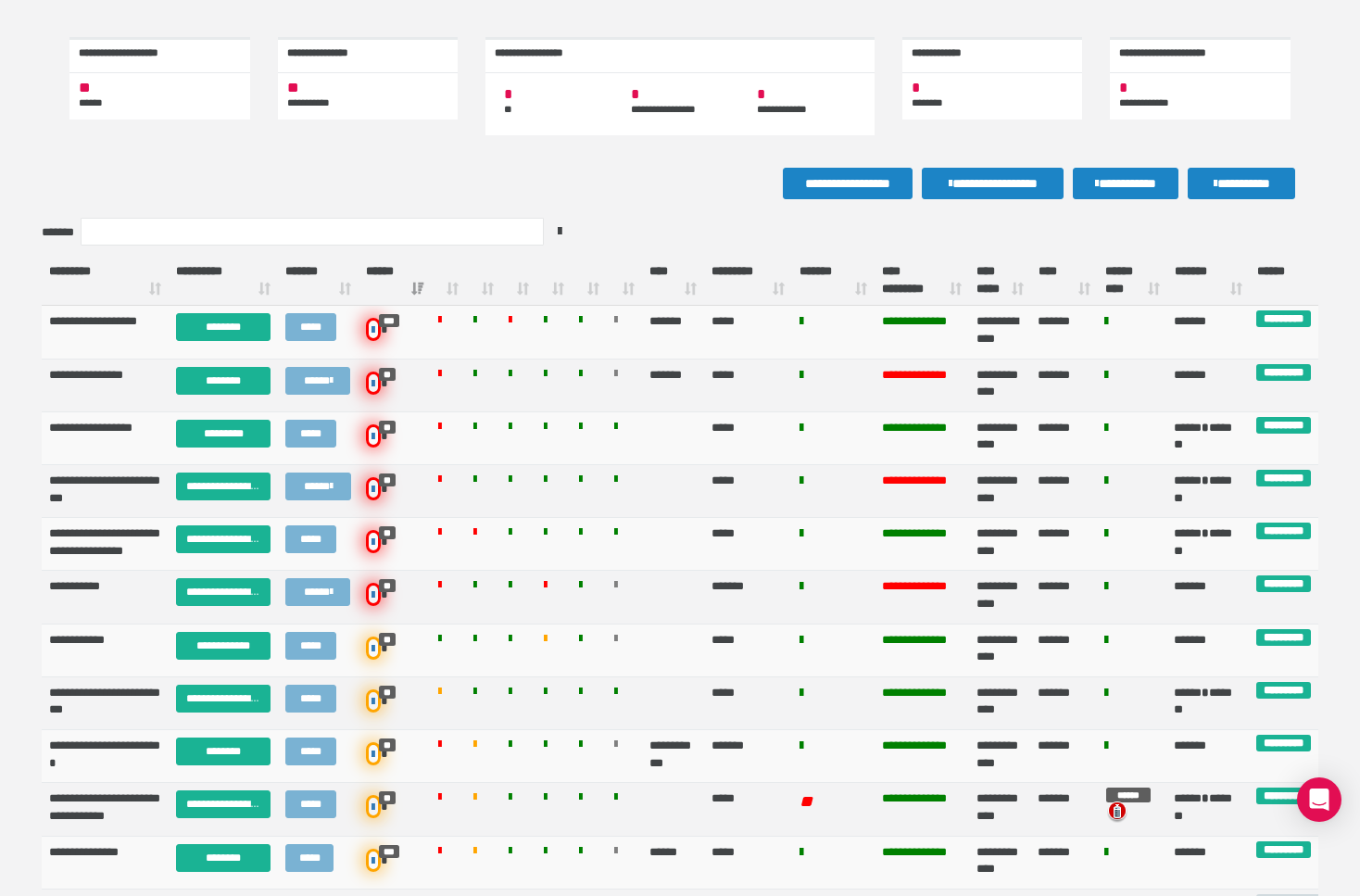 click on "**********" at bounding box center [680, 82] 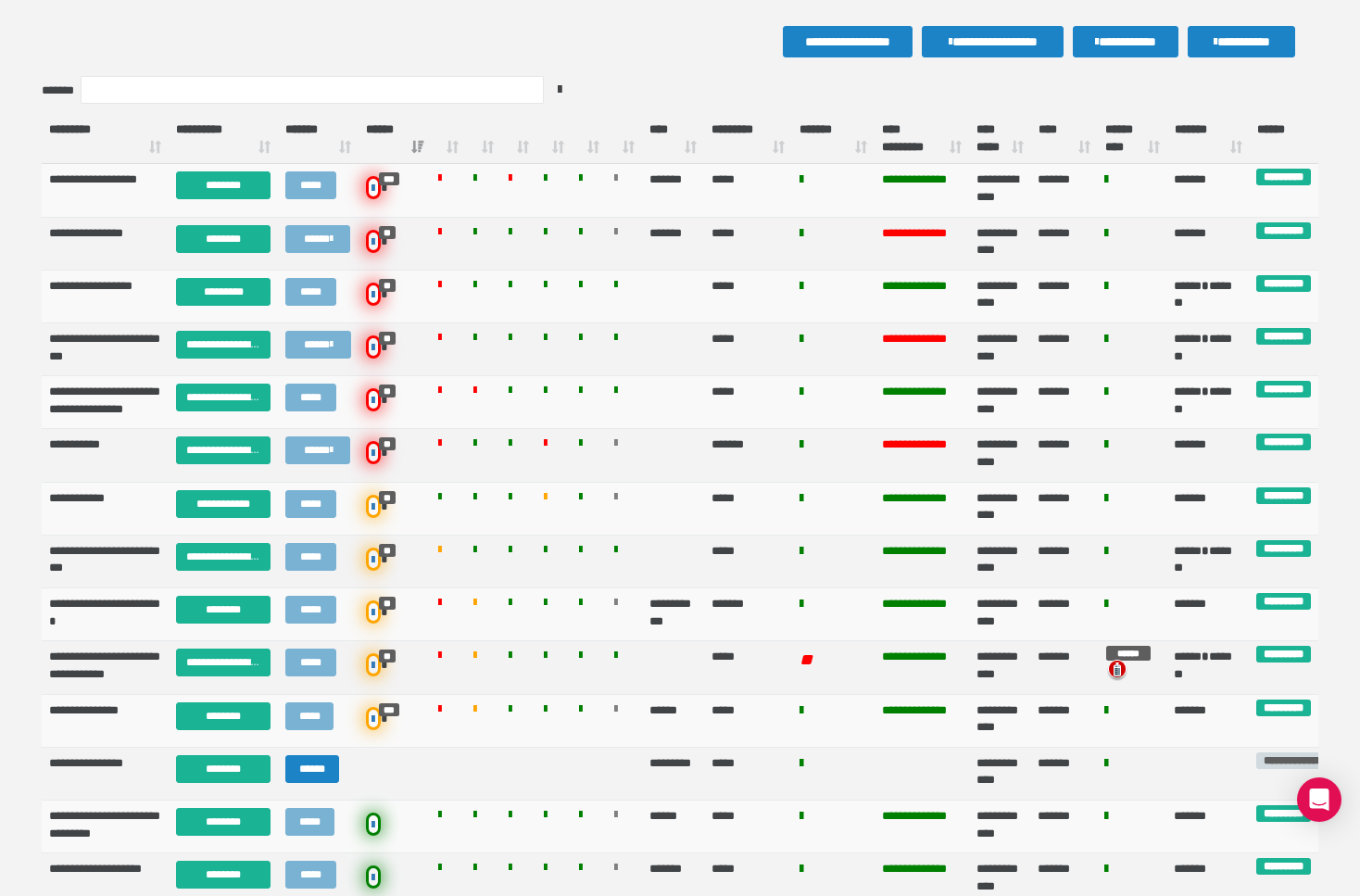 scroll, scrollTop: 335, scrollLeft: 0, axis: vertical 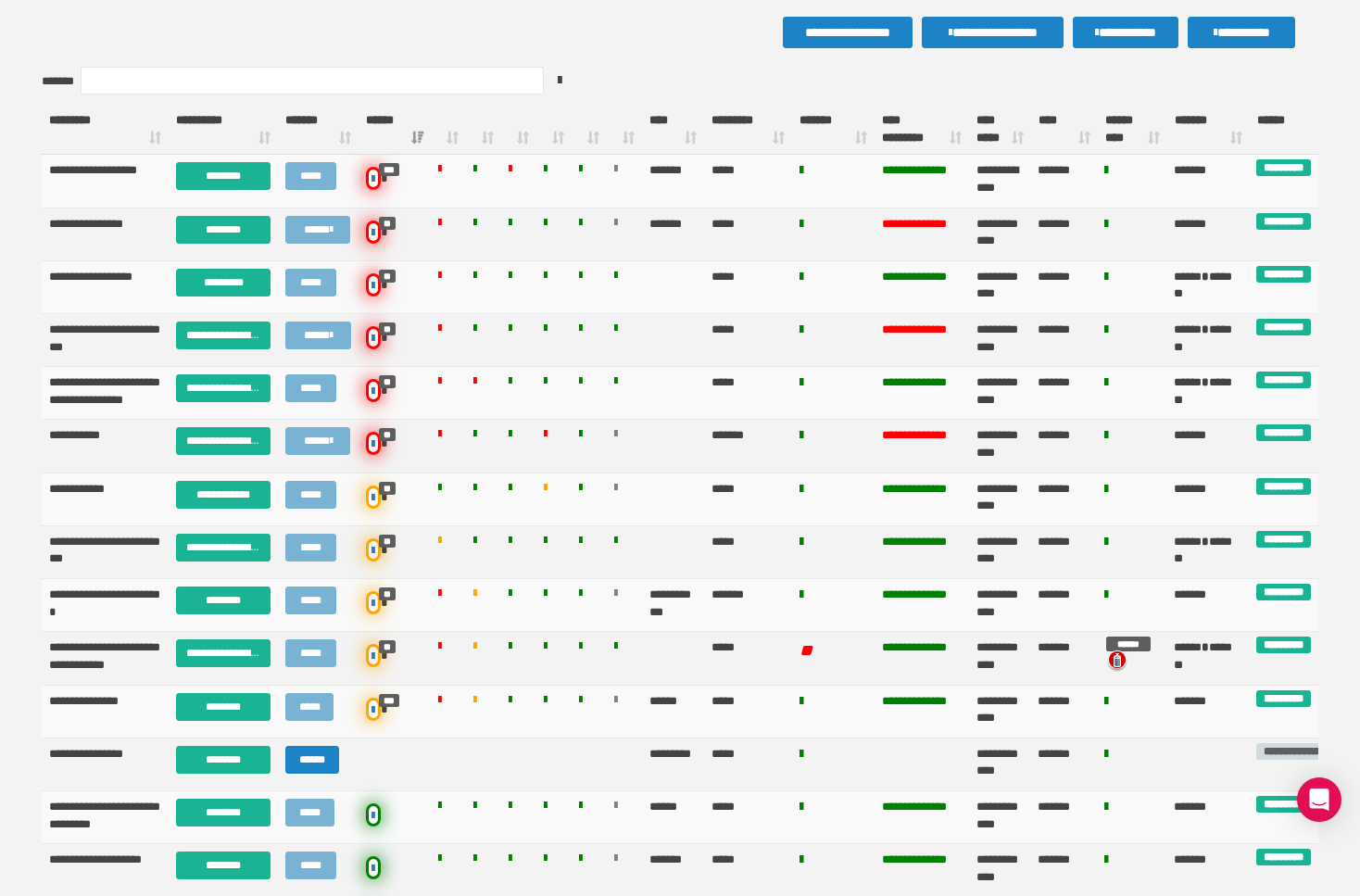 click on "**********" at bounding box center (680, 37) 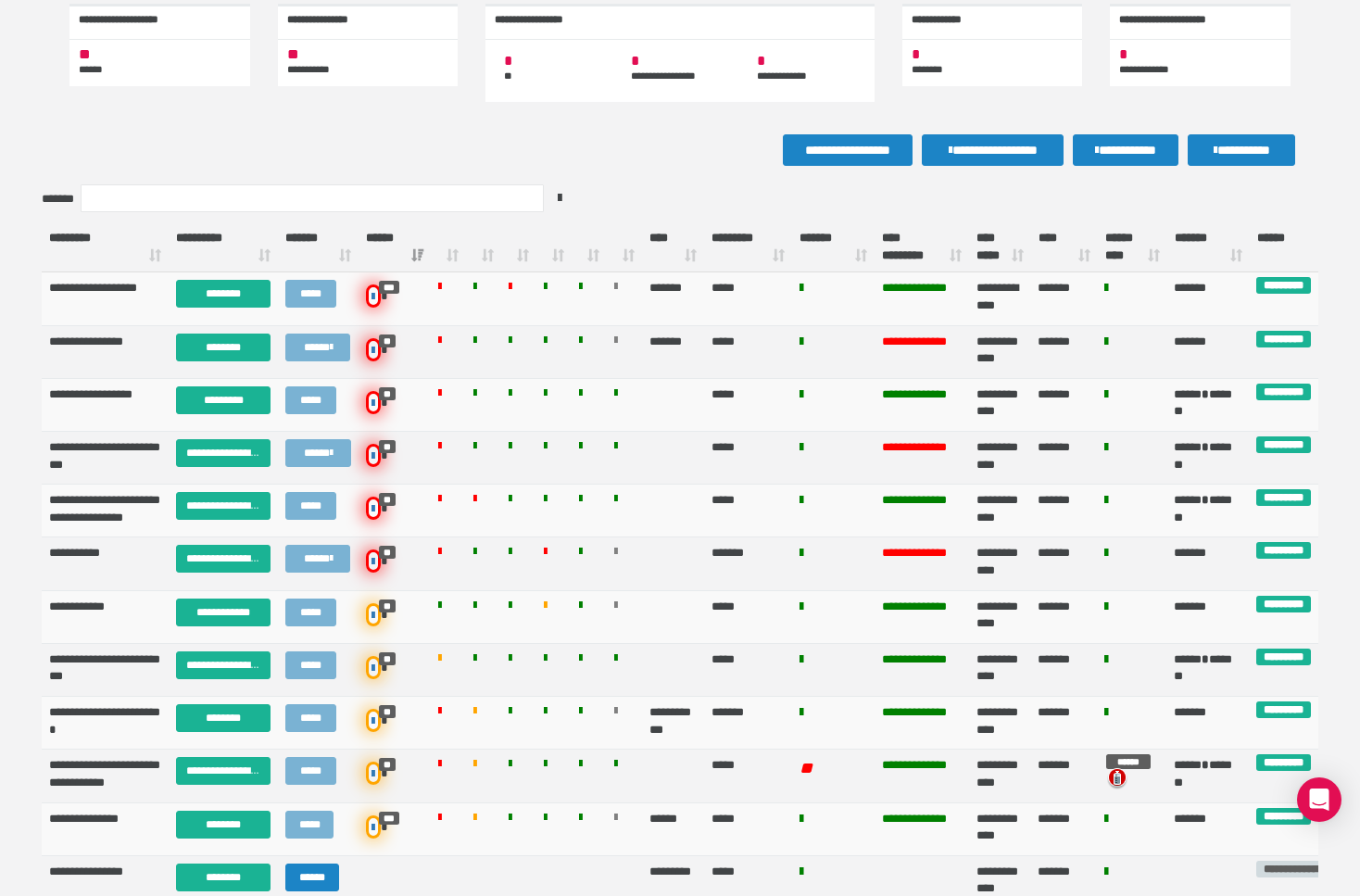 scroll, scrollTop: 221, scrollLeft: 0, axis: vertical 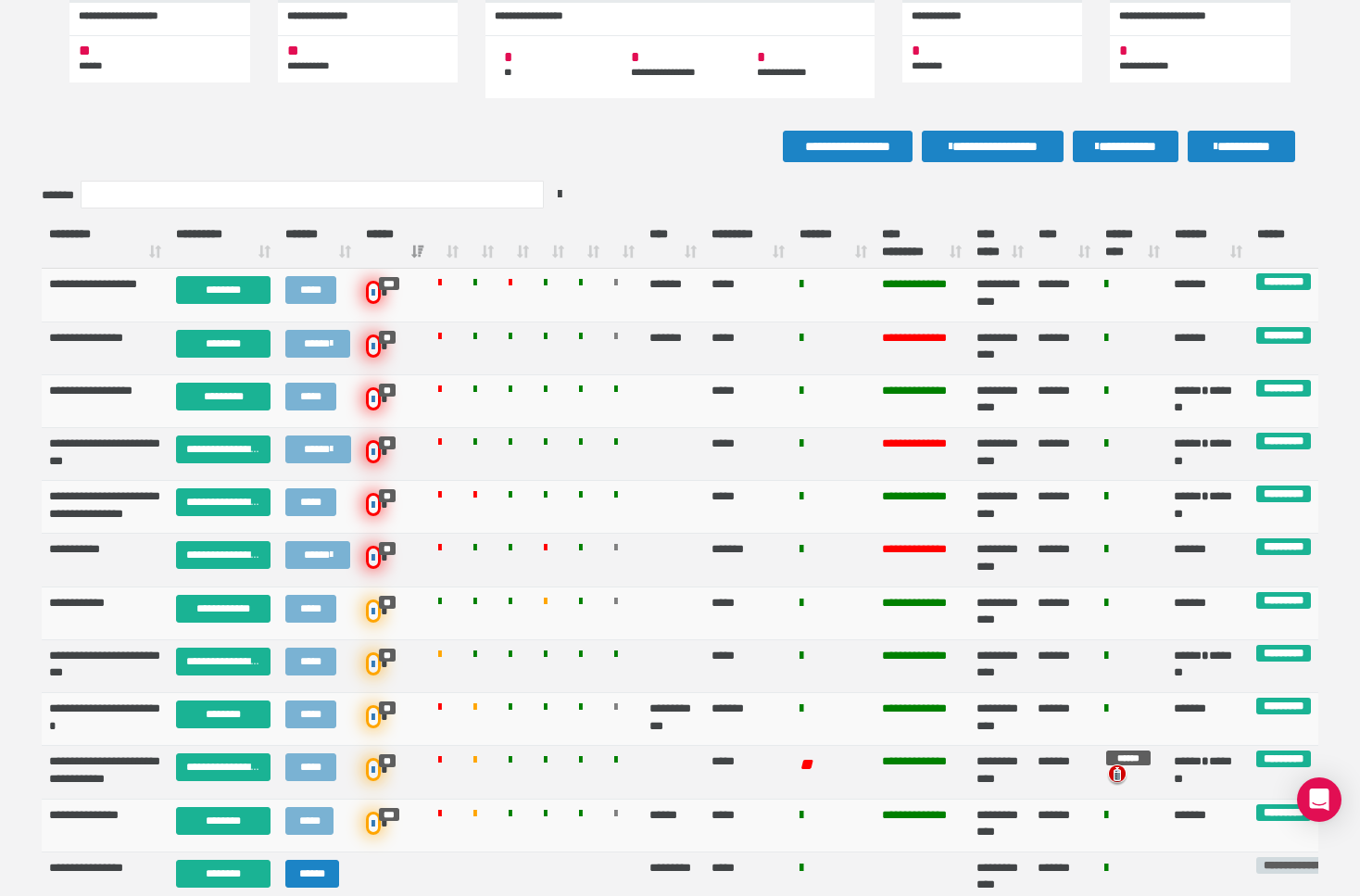 click on "**********" at bounding box center [680, 151] 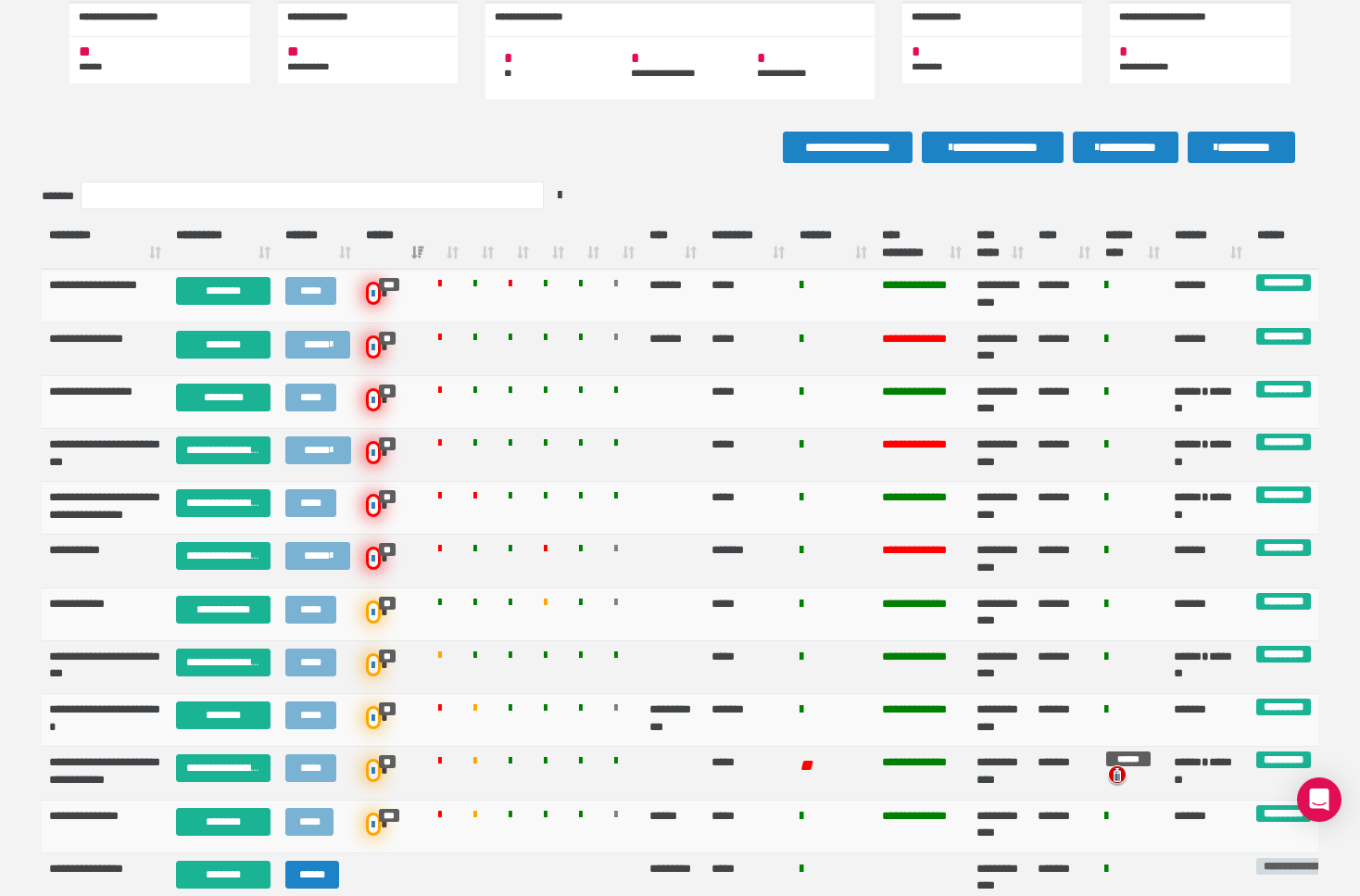 scroll, scrollTop: 0, scrollLeft: 0, axis: both 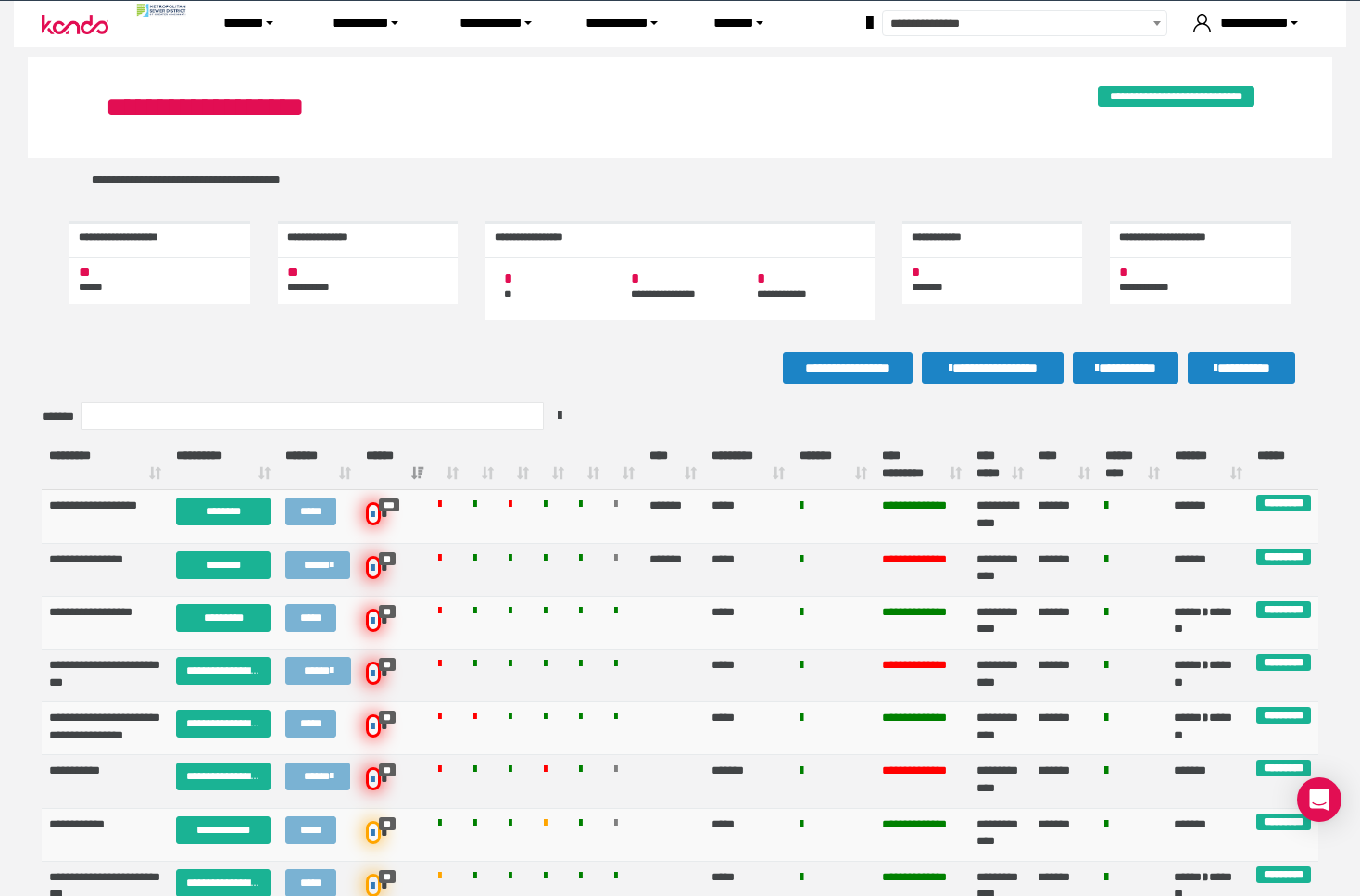click on "**********" at bounding box center (1094, 23) 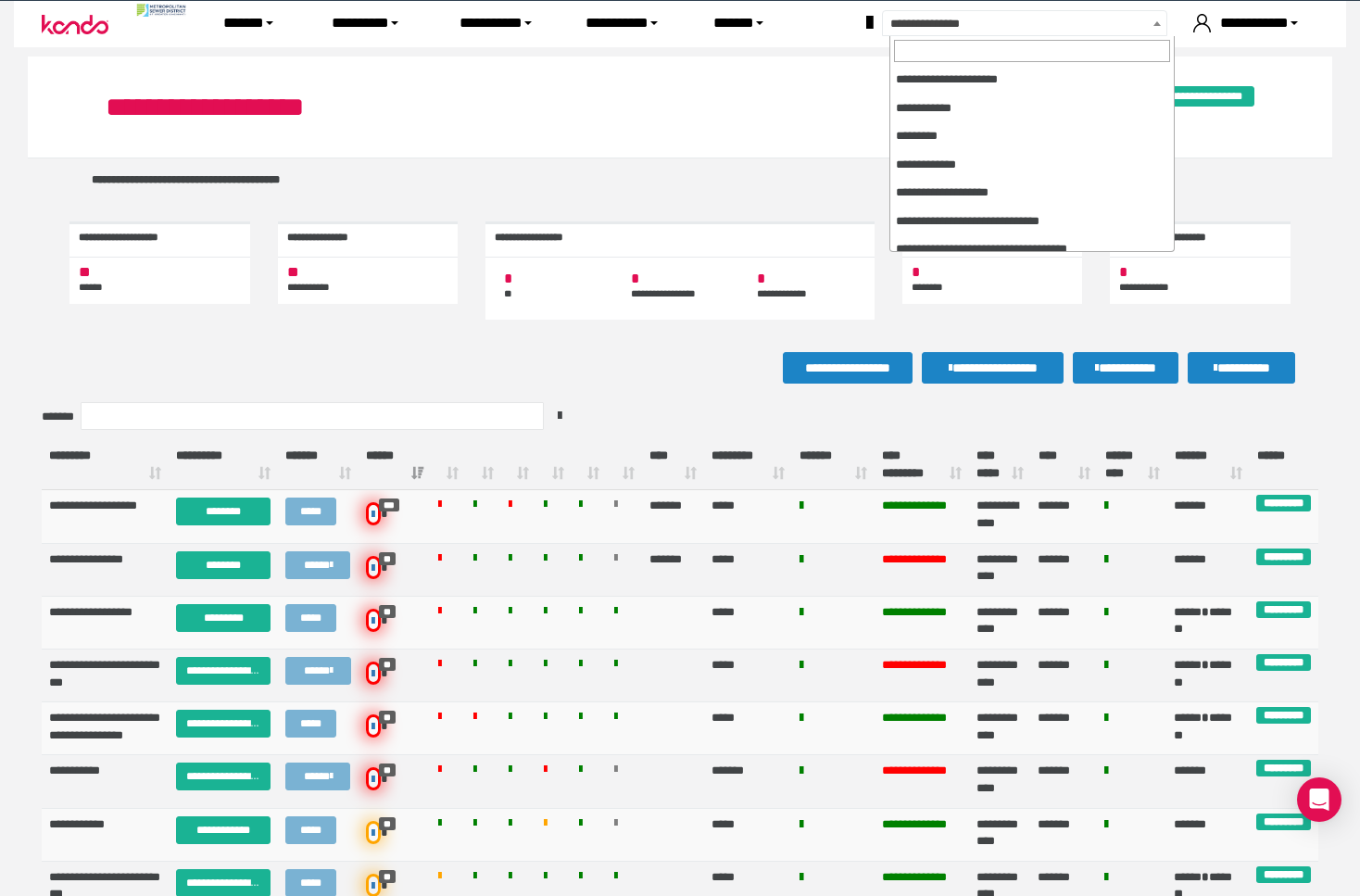 click on "**********" at bounding box center (1022, 24) 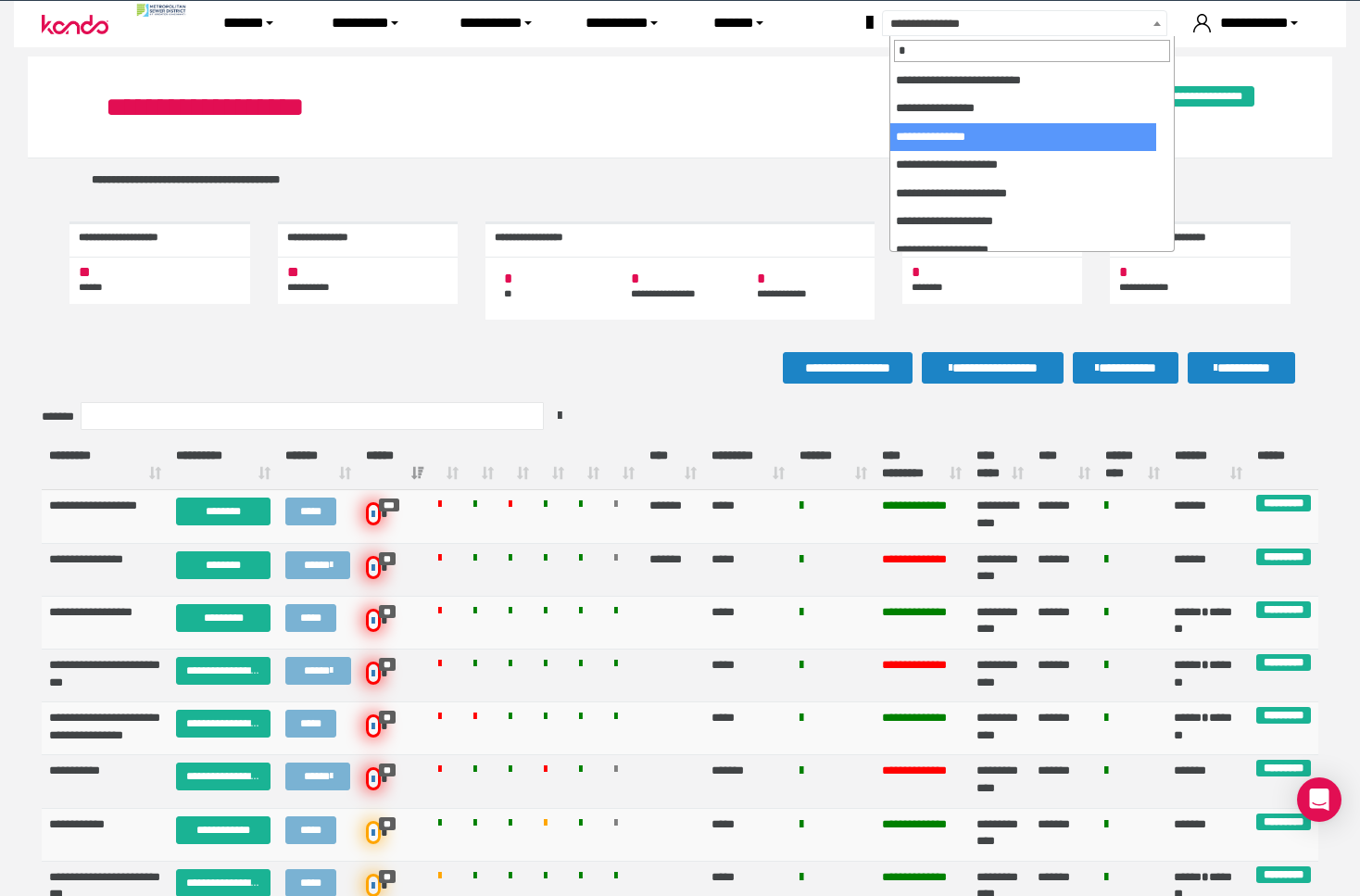 scroll, scrollTop: 0, scrollLeft: 0, axis: both 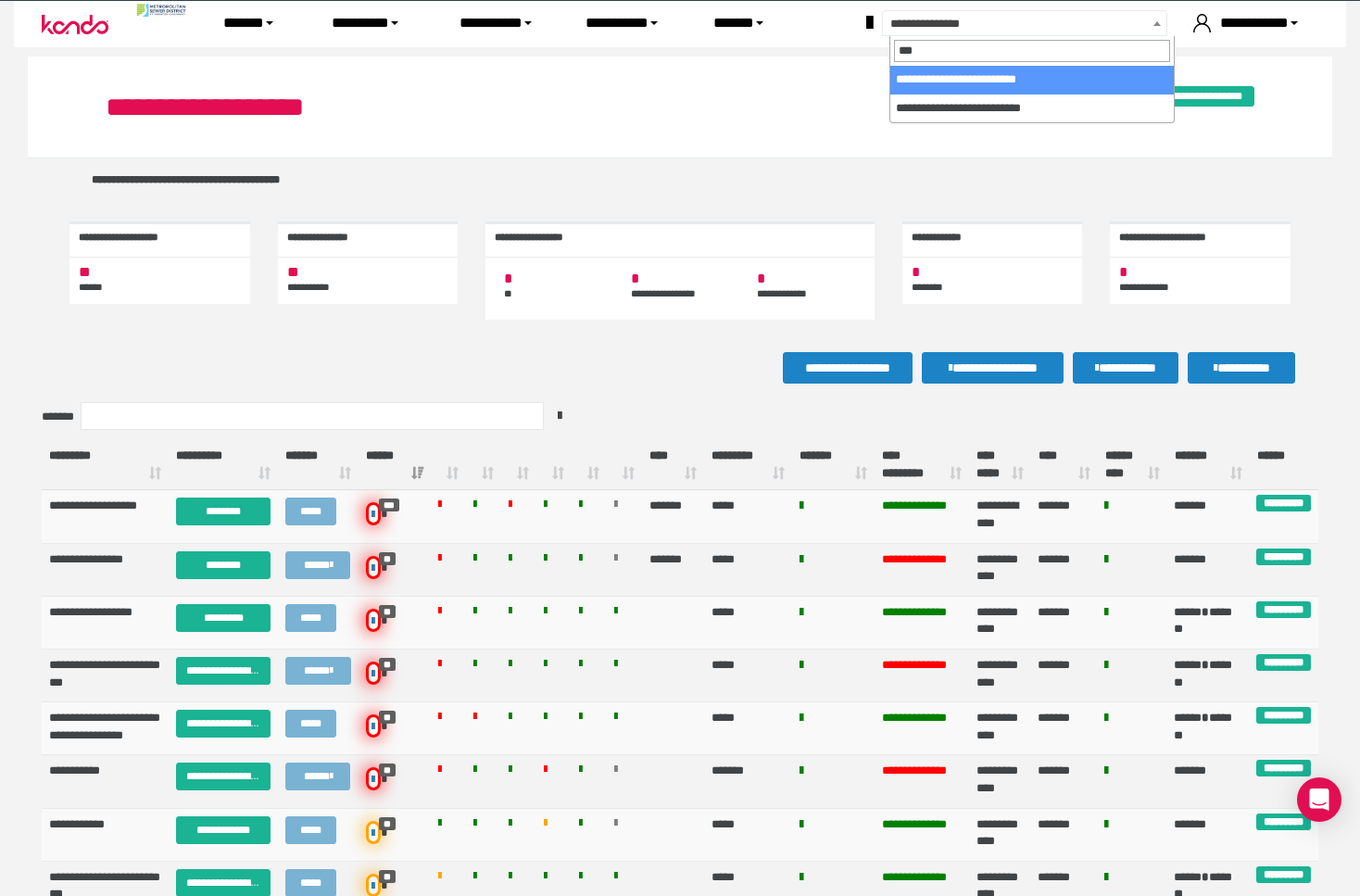 type on "***" 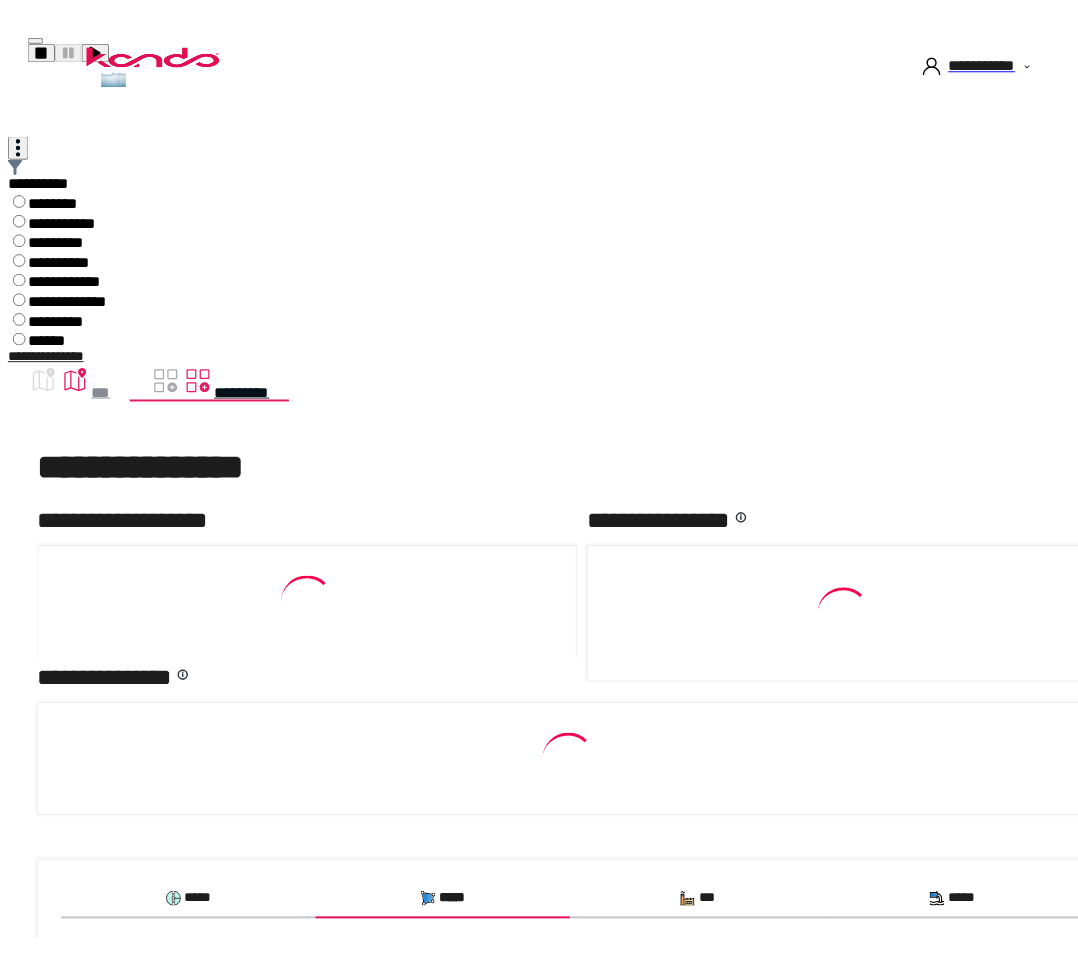 scroll, scrollTop: 0, scrollLeft: 0, axis: both 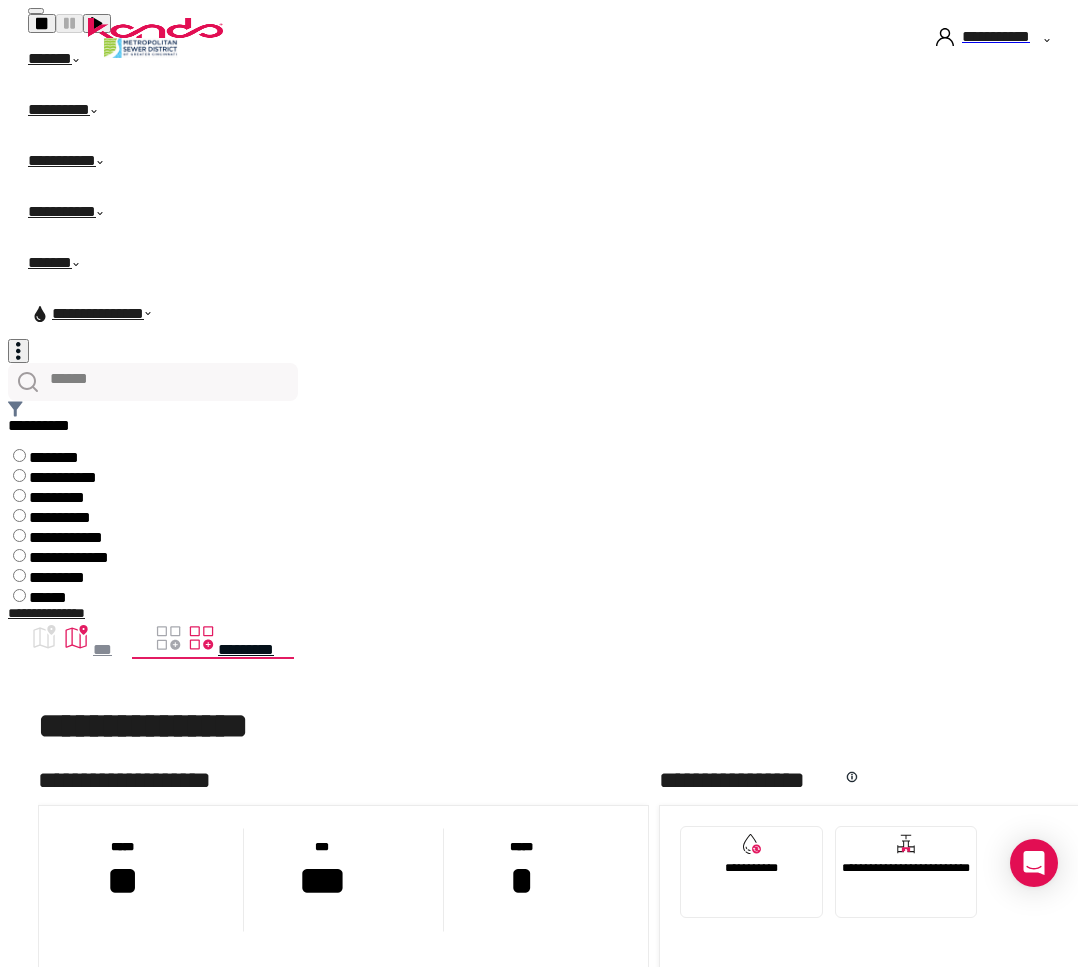 click on "**********" at bounding box center [547, 726] 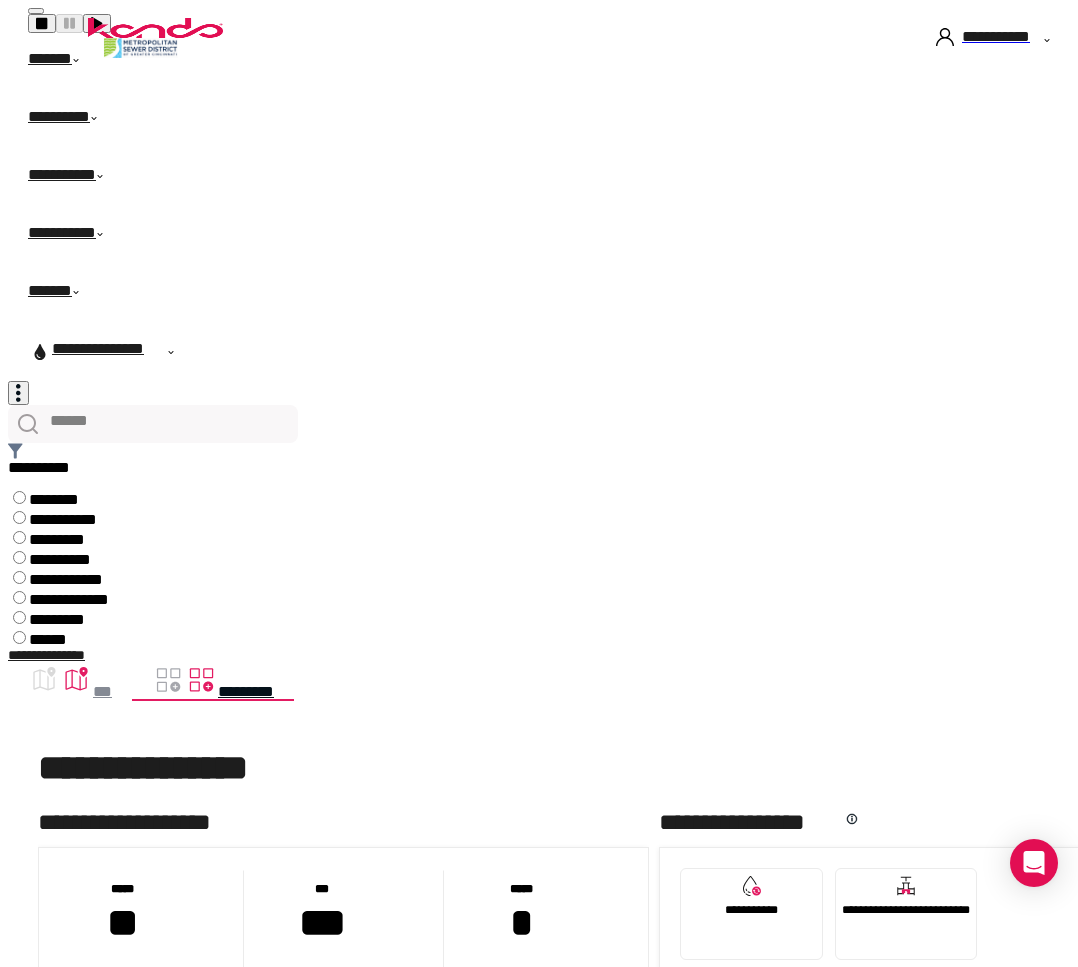 click on "******" at bounding box center [509, 62] 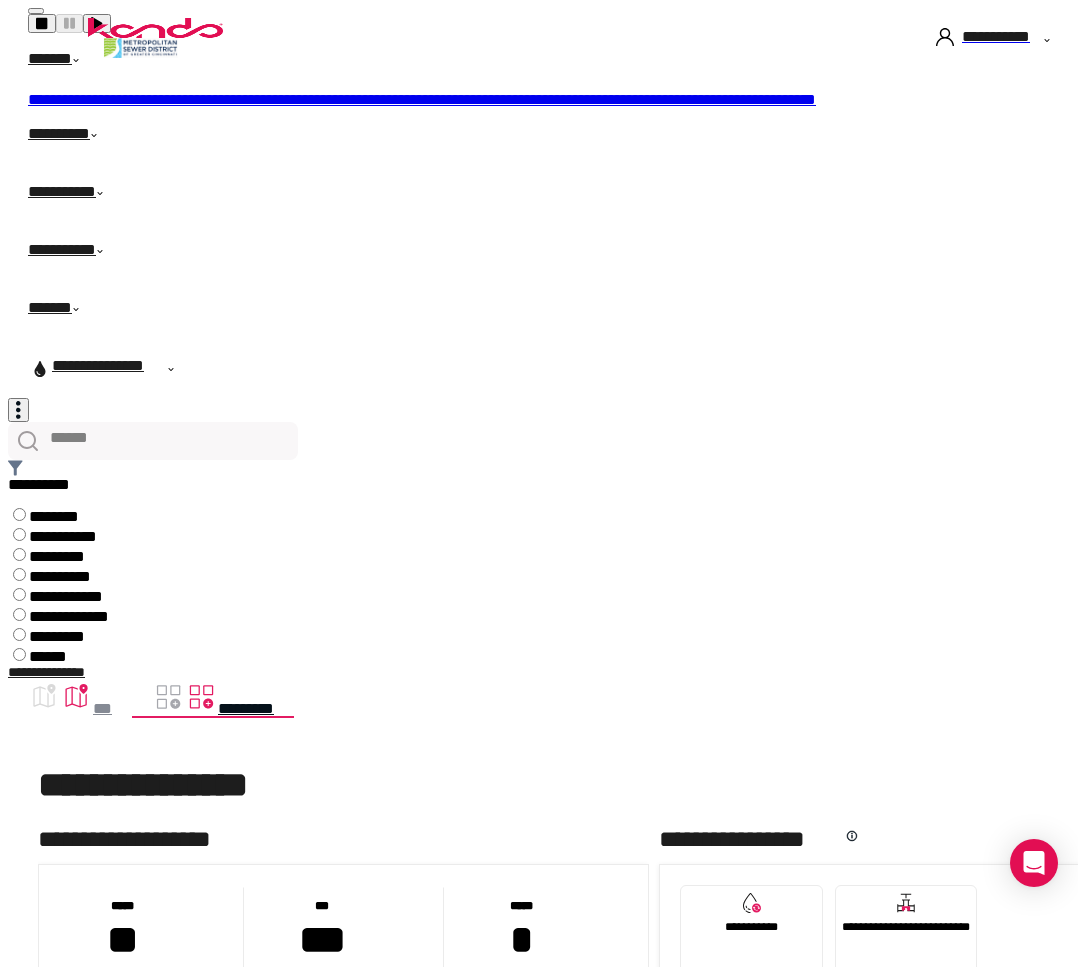 click on "*******" at bounding box center (194, 99) 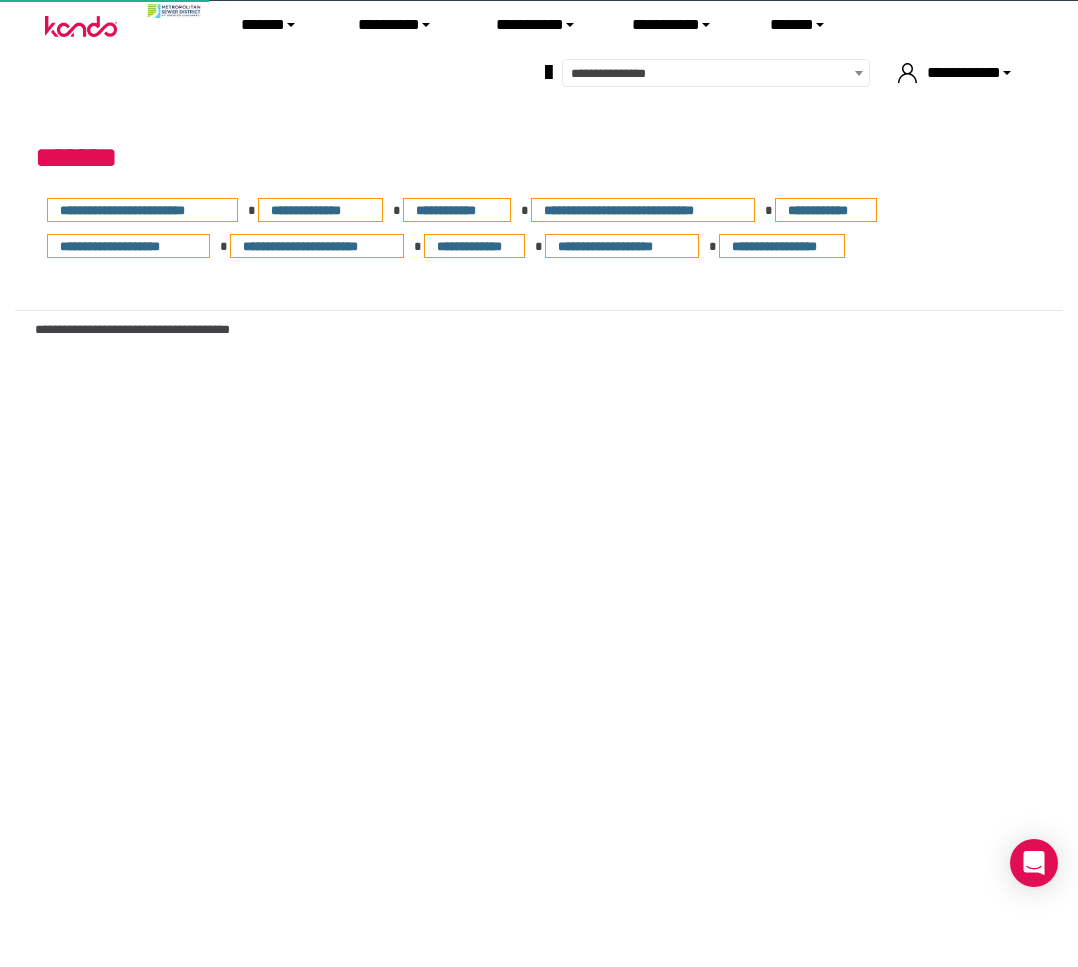scroll, scrollTop: 0, scrollLeft: 0, axis: both 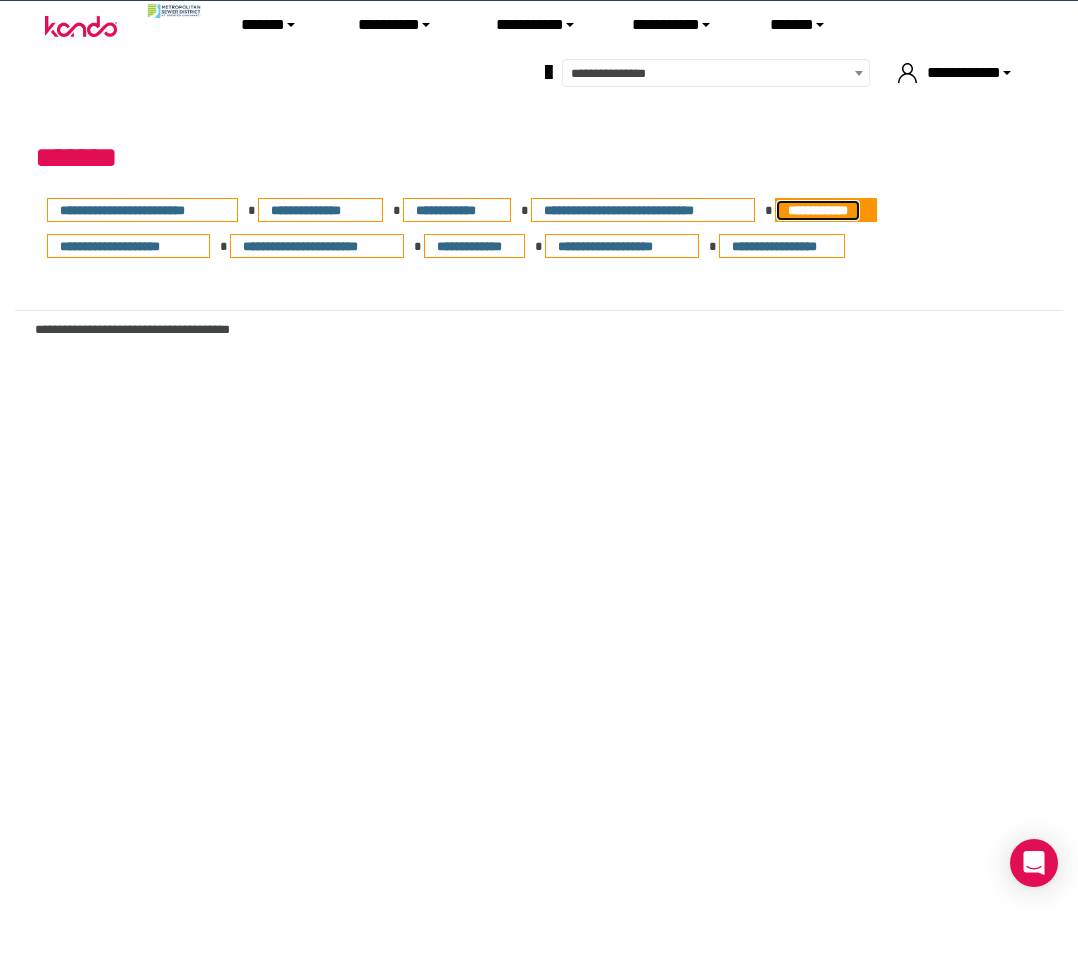 click on "**********" at bounding box center [818, 210] 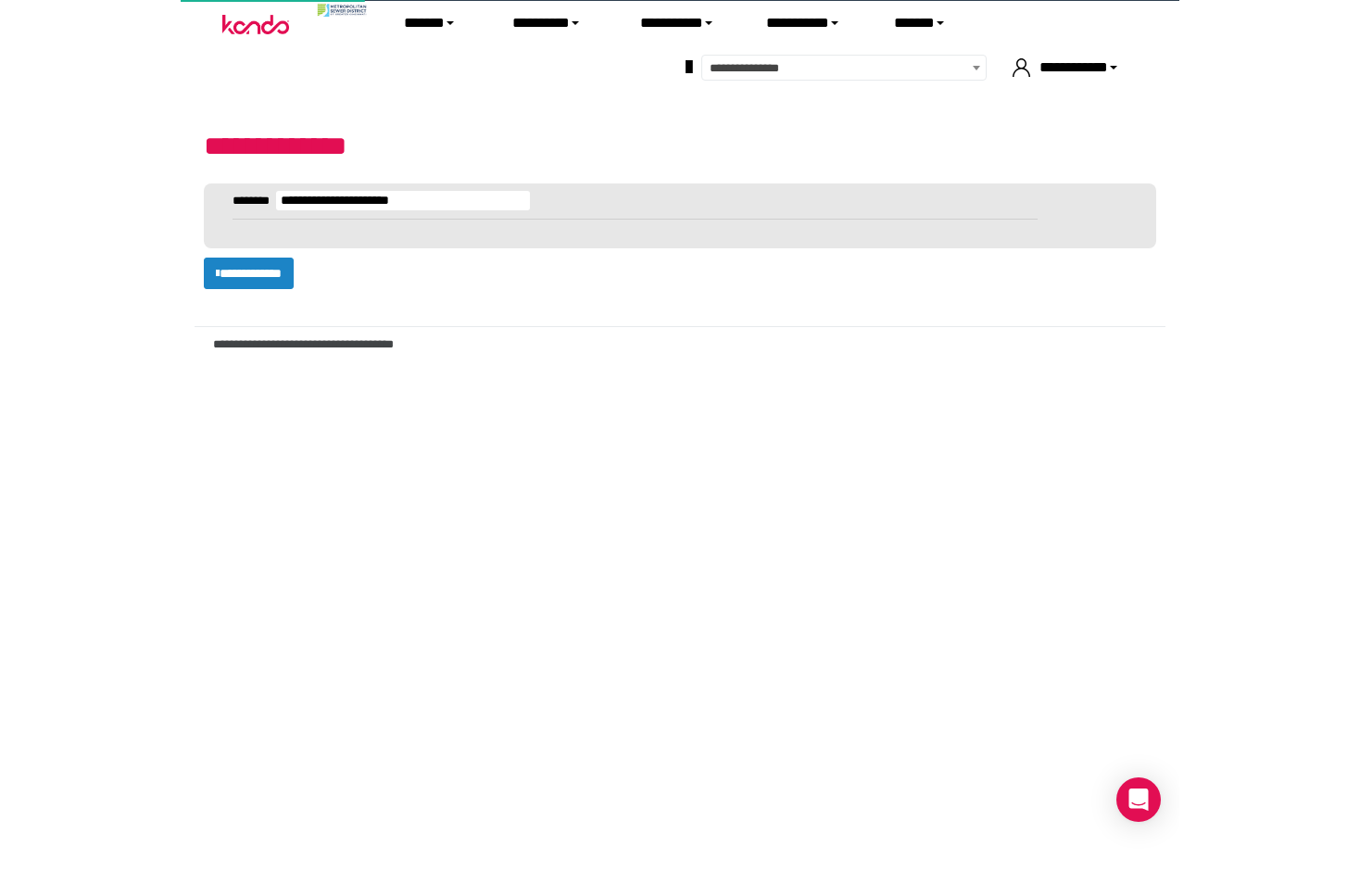 scroll, scrollTop: 0, scrollLeft: 0, axis: both 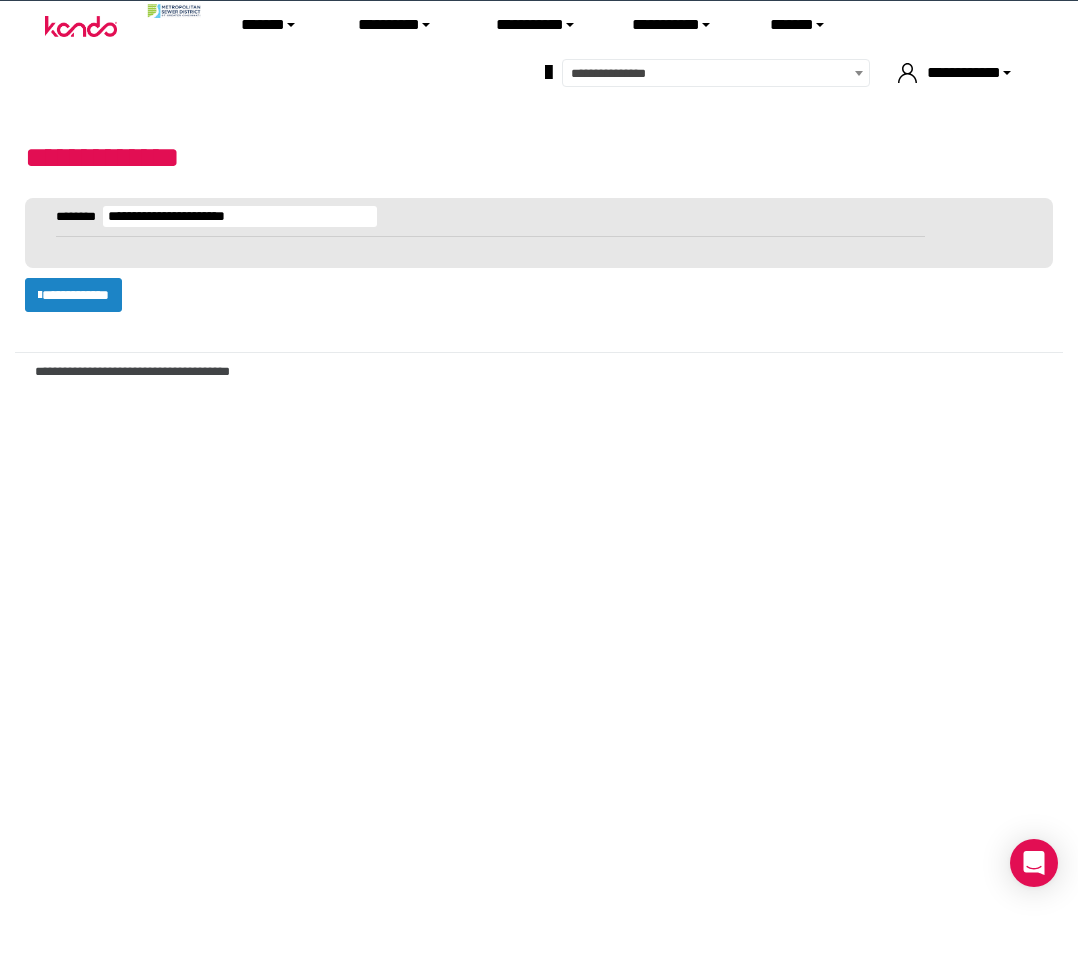 click on "[FIRST] [LAST]
[STATE]" at bounding box center [539, 233] 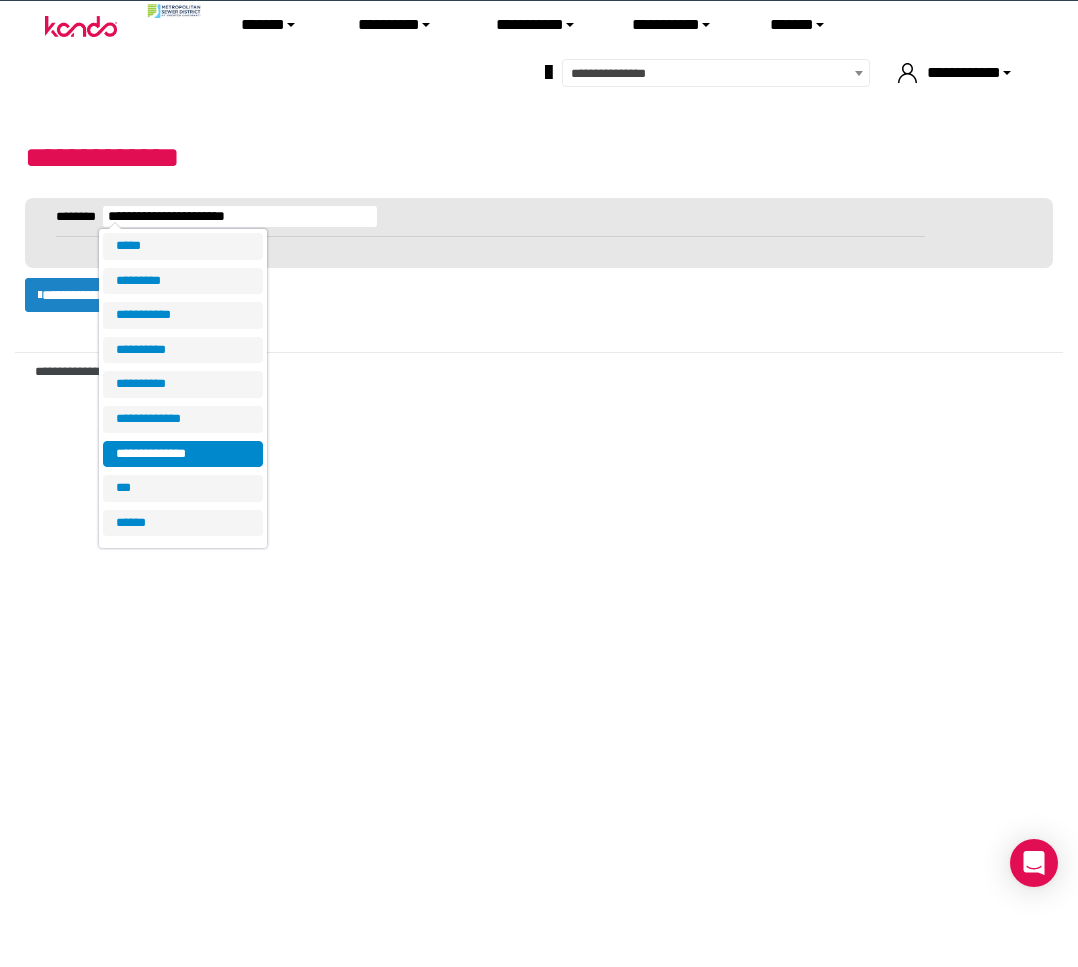 click on "[CREDIT CARD NUMBER]" at bounding box center [539, 372] 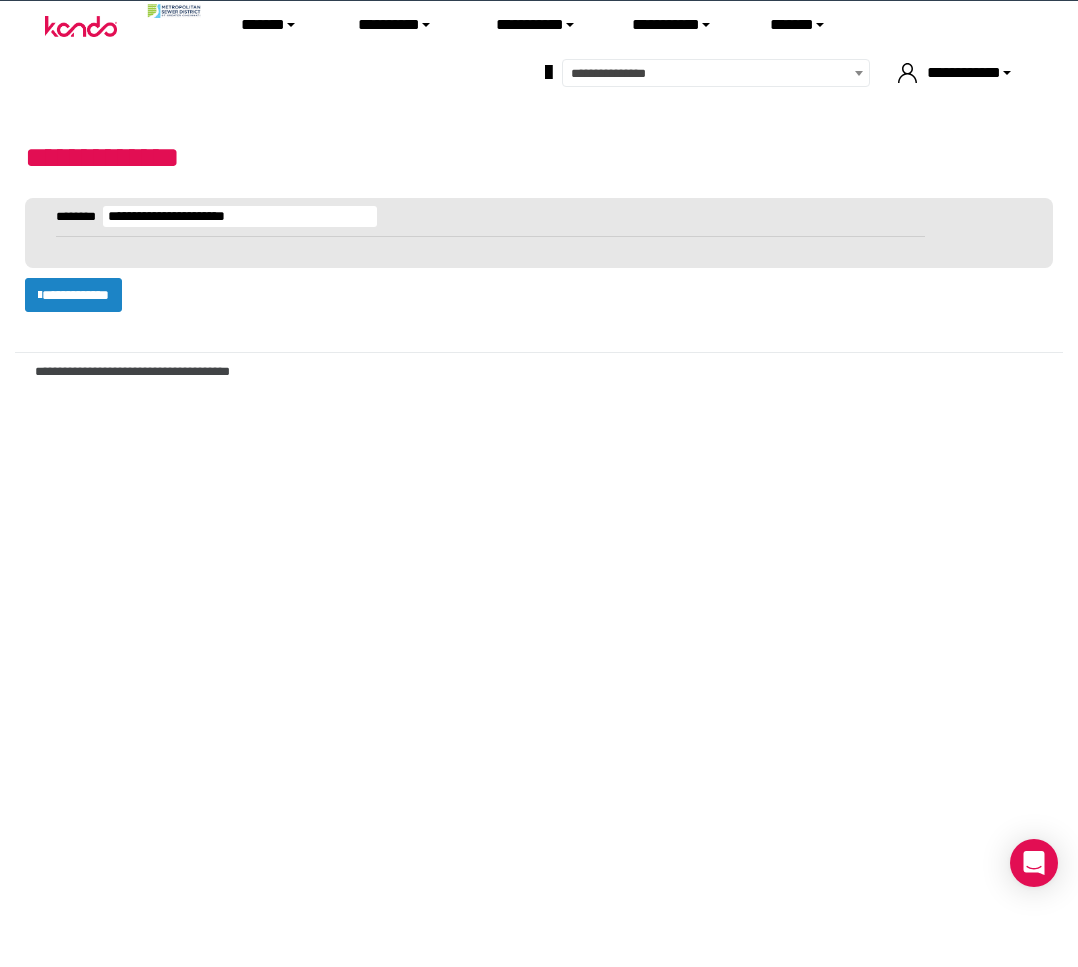 click on "[FIRST] [LAST]
[CITY]
[POSTAL CODE]
[STATE]
[CITY]
[STATE]
[FIRST] [LAST]
[PHONE]
[FIRST]
[LAST]
[FIRST]
[LAST]
[CITY]
[POSTAL CODE]
[CREDIT CARD NUMBER]
[FIRST]
[LAST]
[PHONE]
[SSN]
[CREDIT CARD NUMBER]
[FIRST] [LAST]" at bounding box center [539, 484] 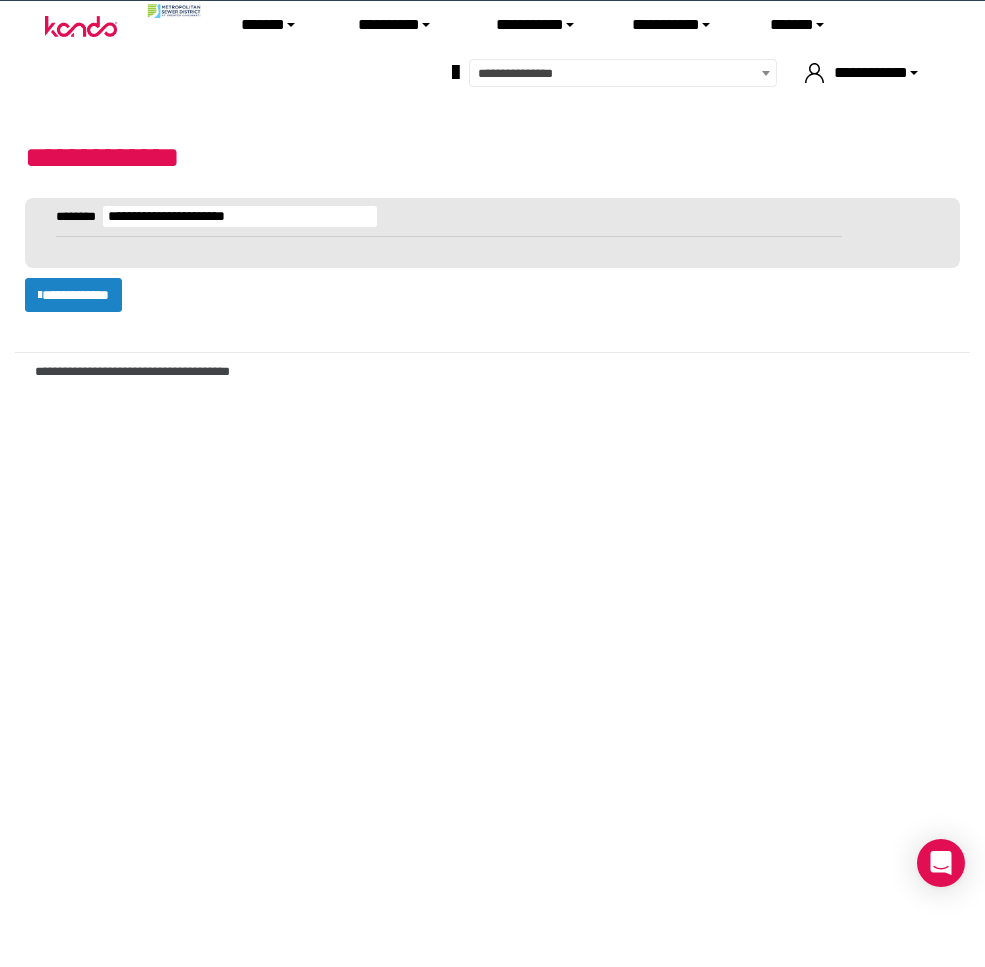 click on "[NUMBER] [STREET]
[CITY]
[STATE]
[POSTAL CODE]" at bounding box center (492, 224) 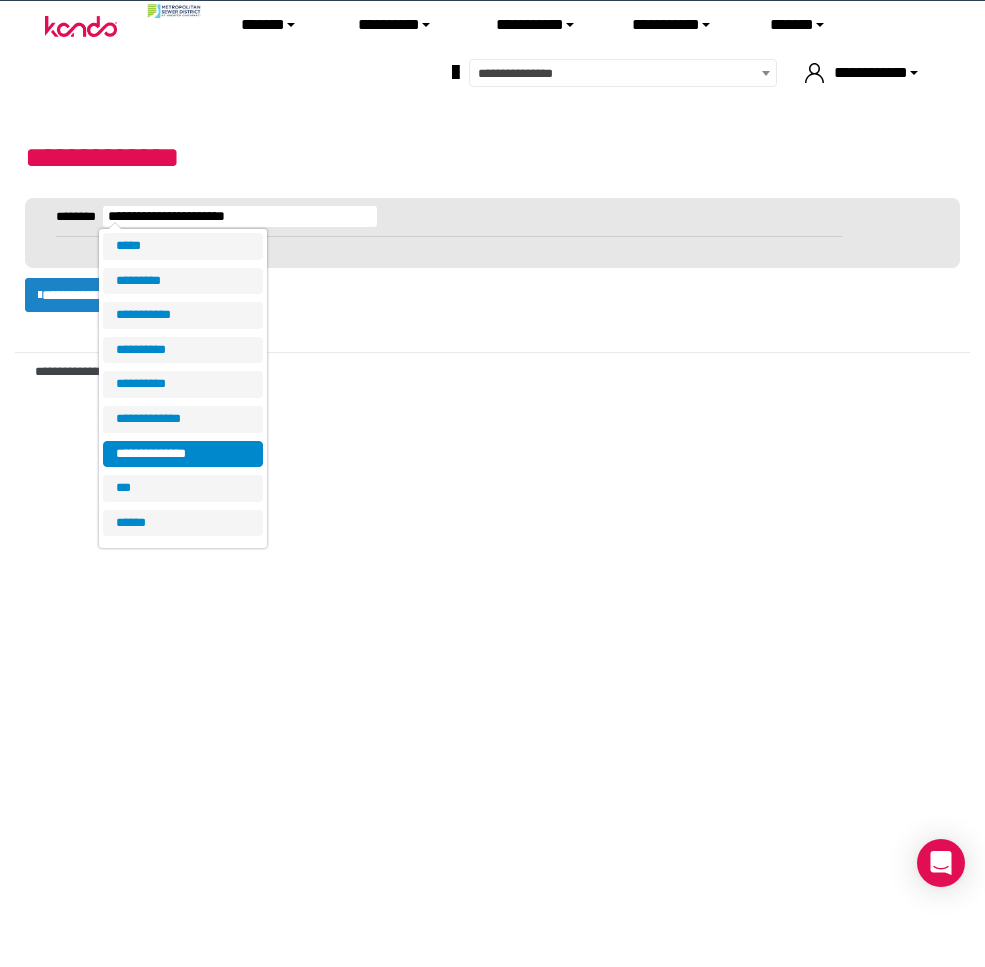 click on "[FIRST] [LAST]" at bounding box center (492, 157) 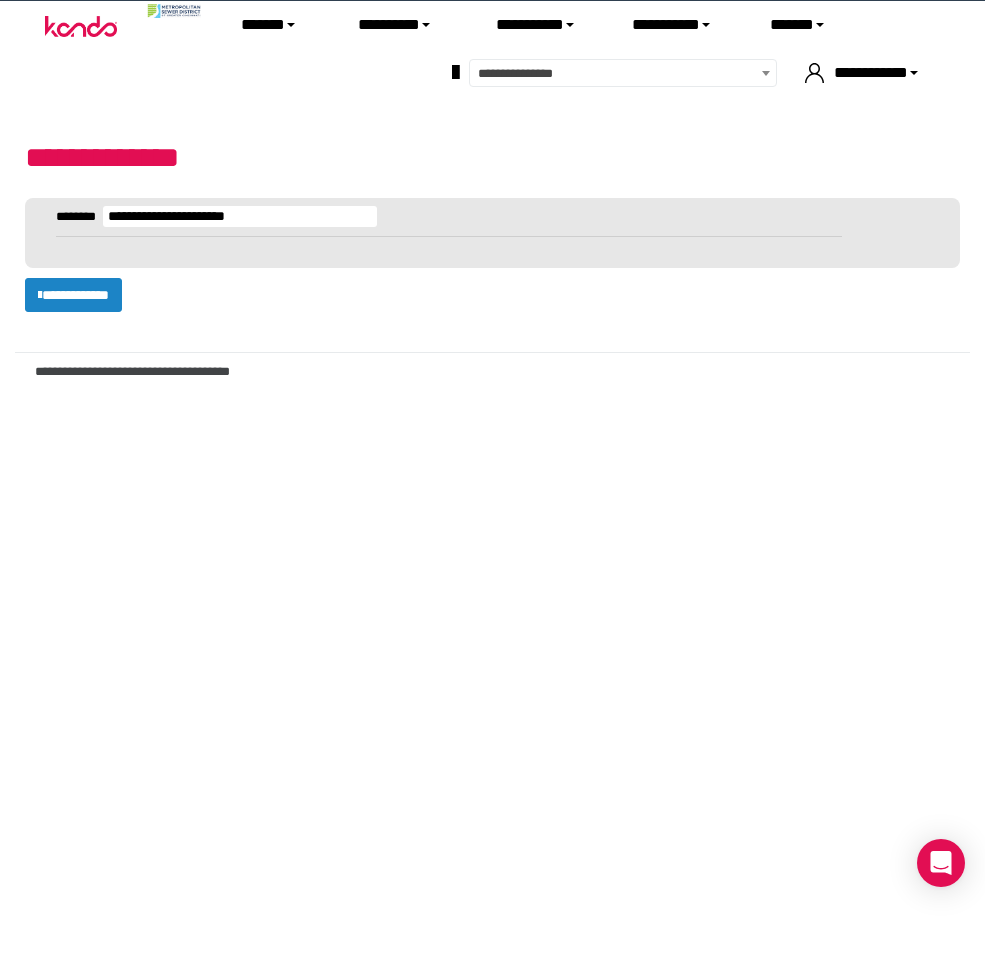 click on "[FIRST] [LAST]" at bounding box center (240, 216) 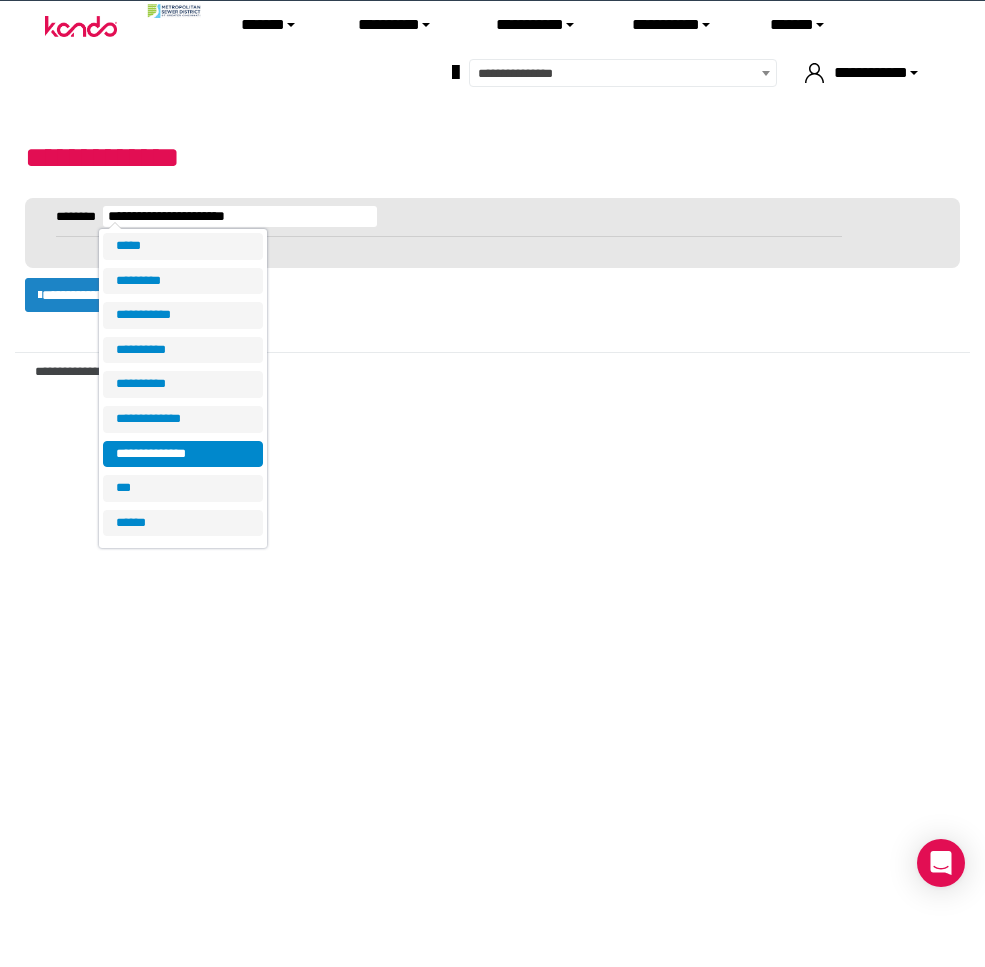click on "[FIRST] [LAST]" at bounding box center [240, 216] 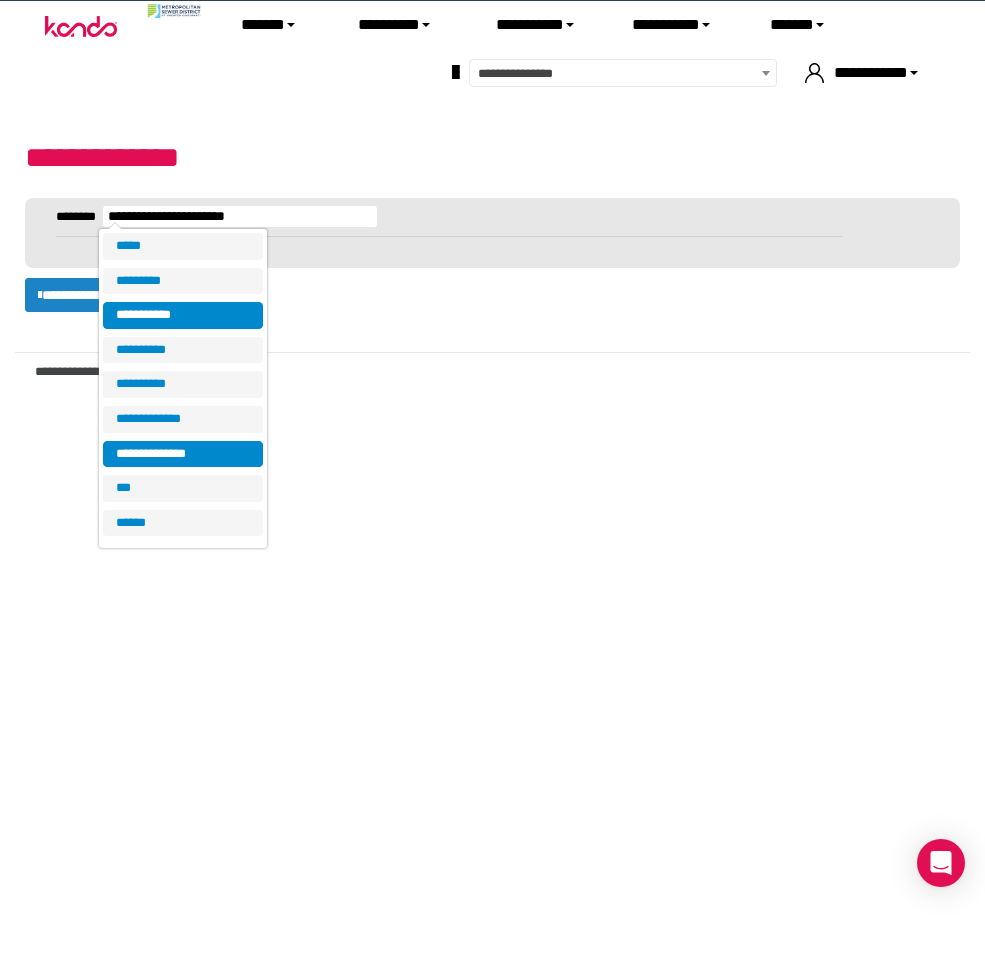 click on "[FIRST] [LAST]" at bounding box center (183, 315) 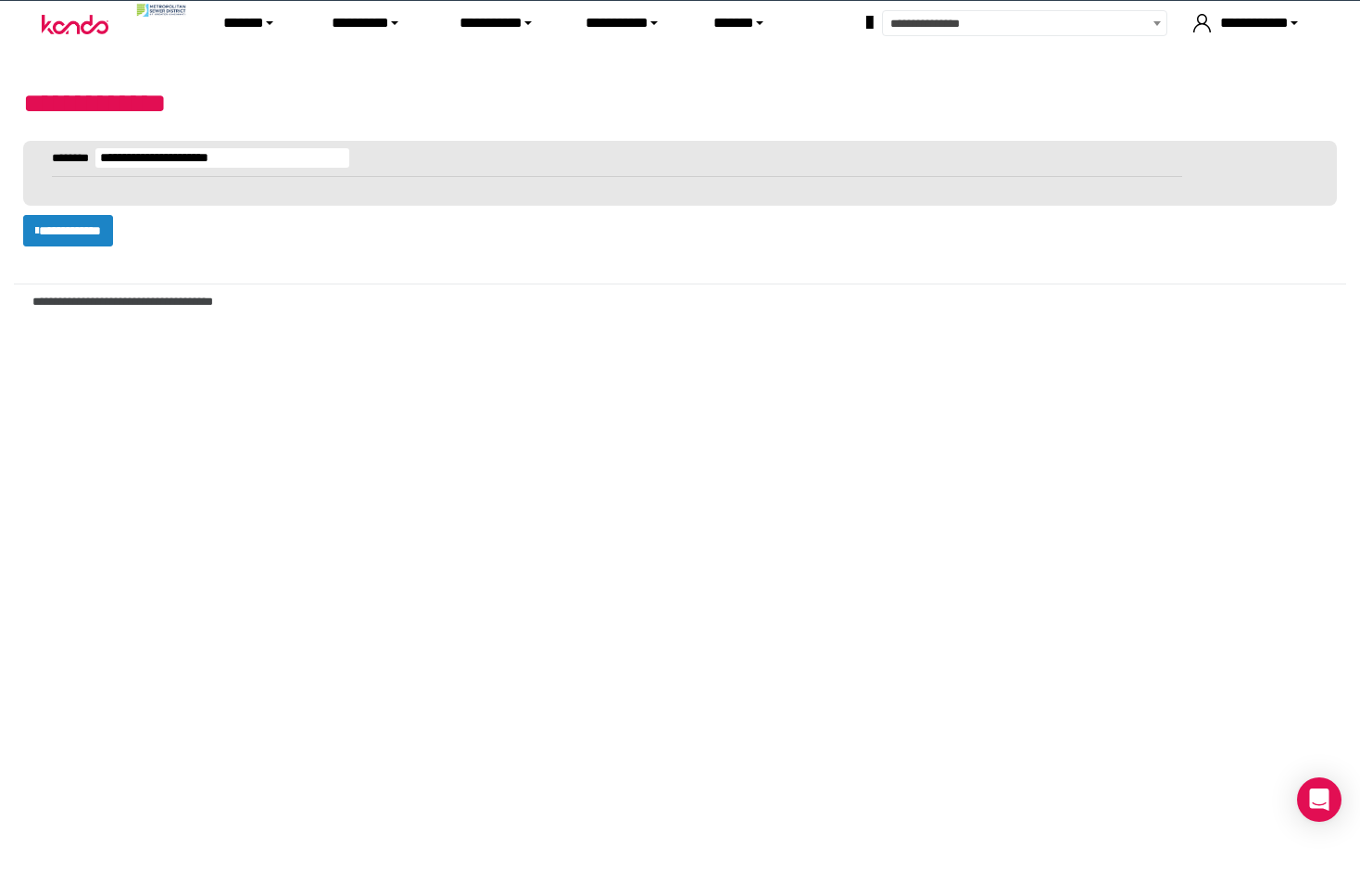 click on "[FIRST] [LAST]" at bounding box center (222, 158) 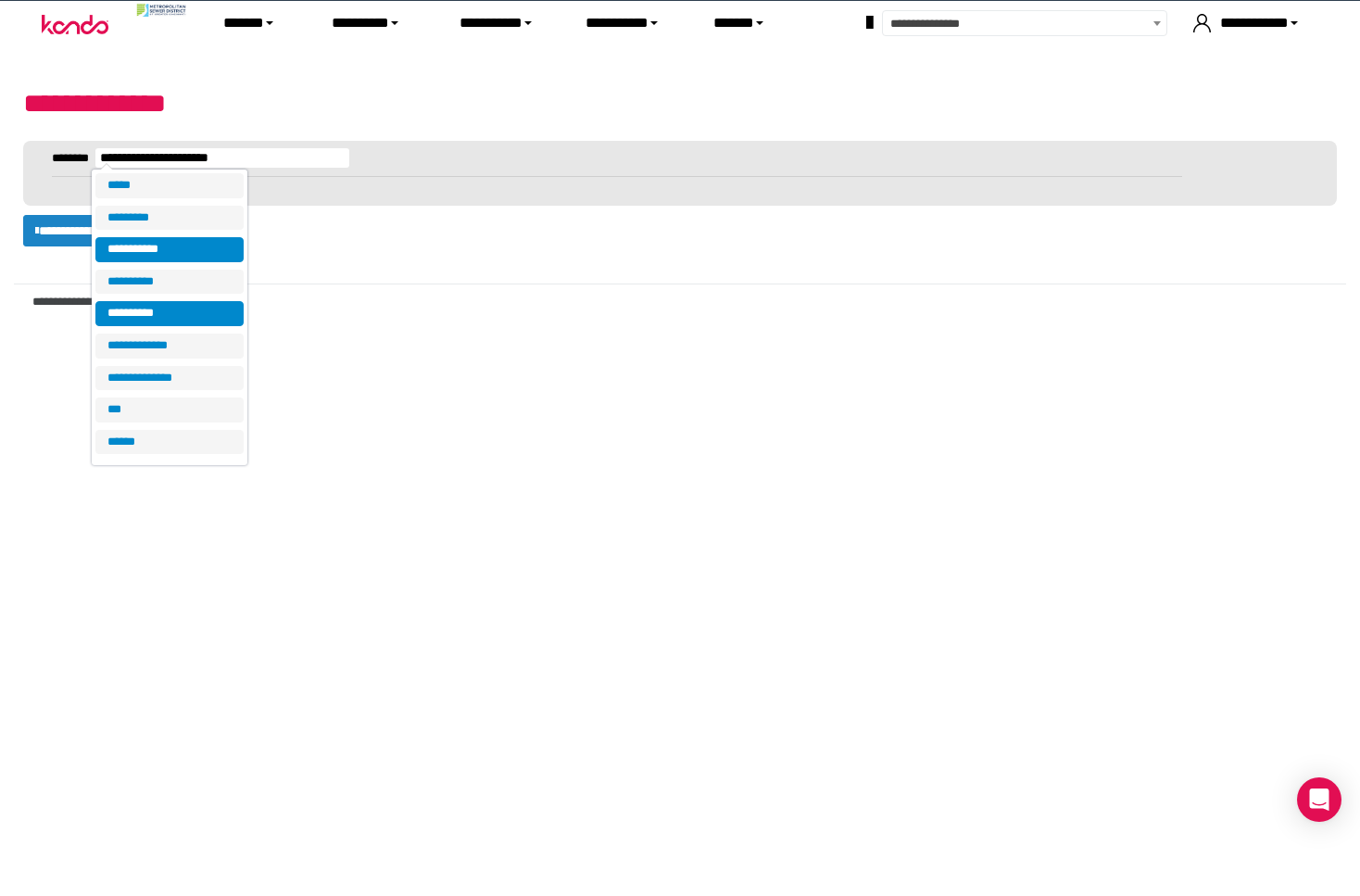 drag, startPoint x: 176, startPoint y: 297, endPoint x: 168, endPoint y: 312, distance: 17 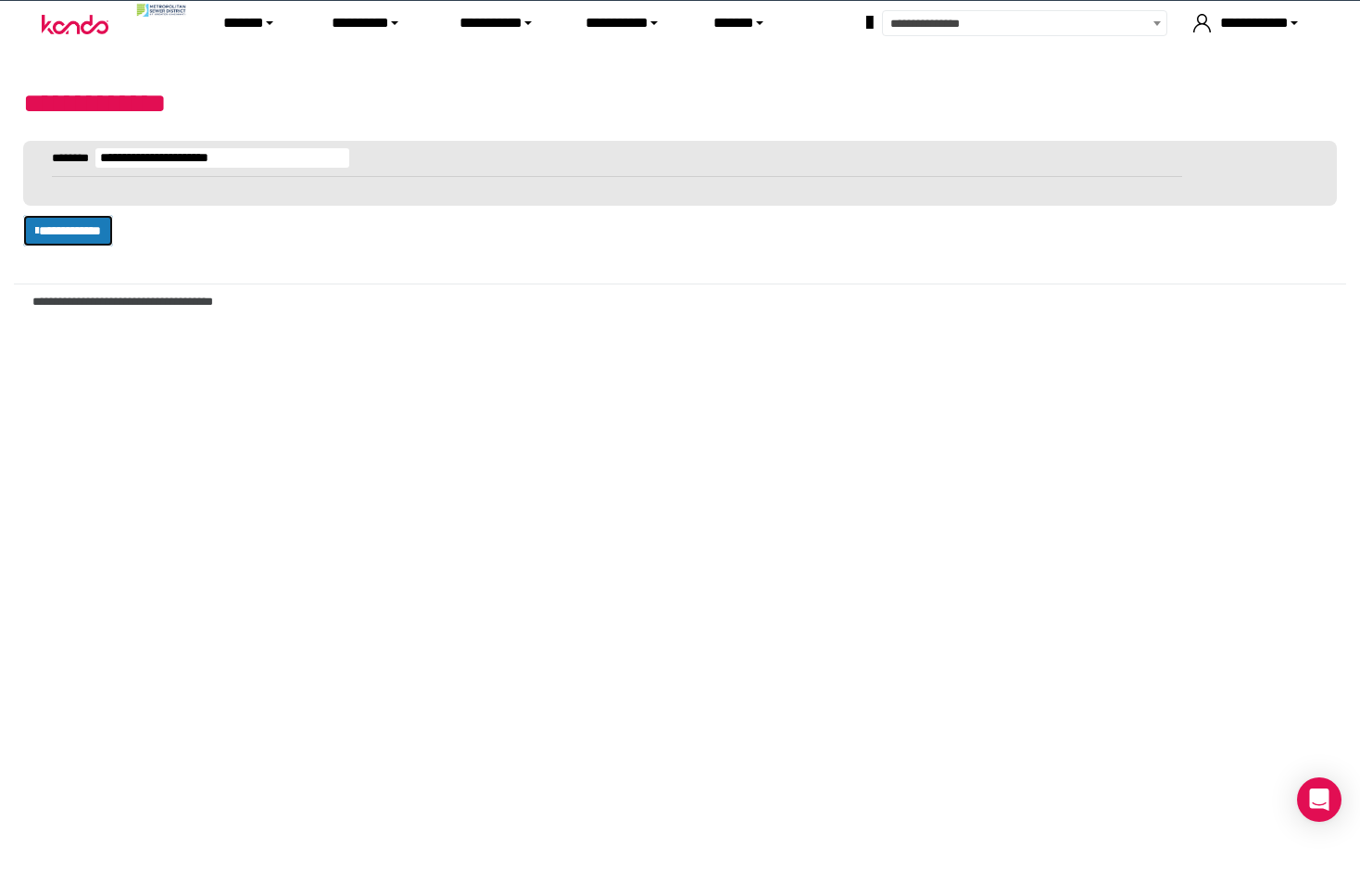 click on "[SSN]" at bounding box center (68, 231) 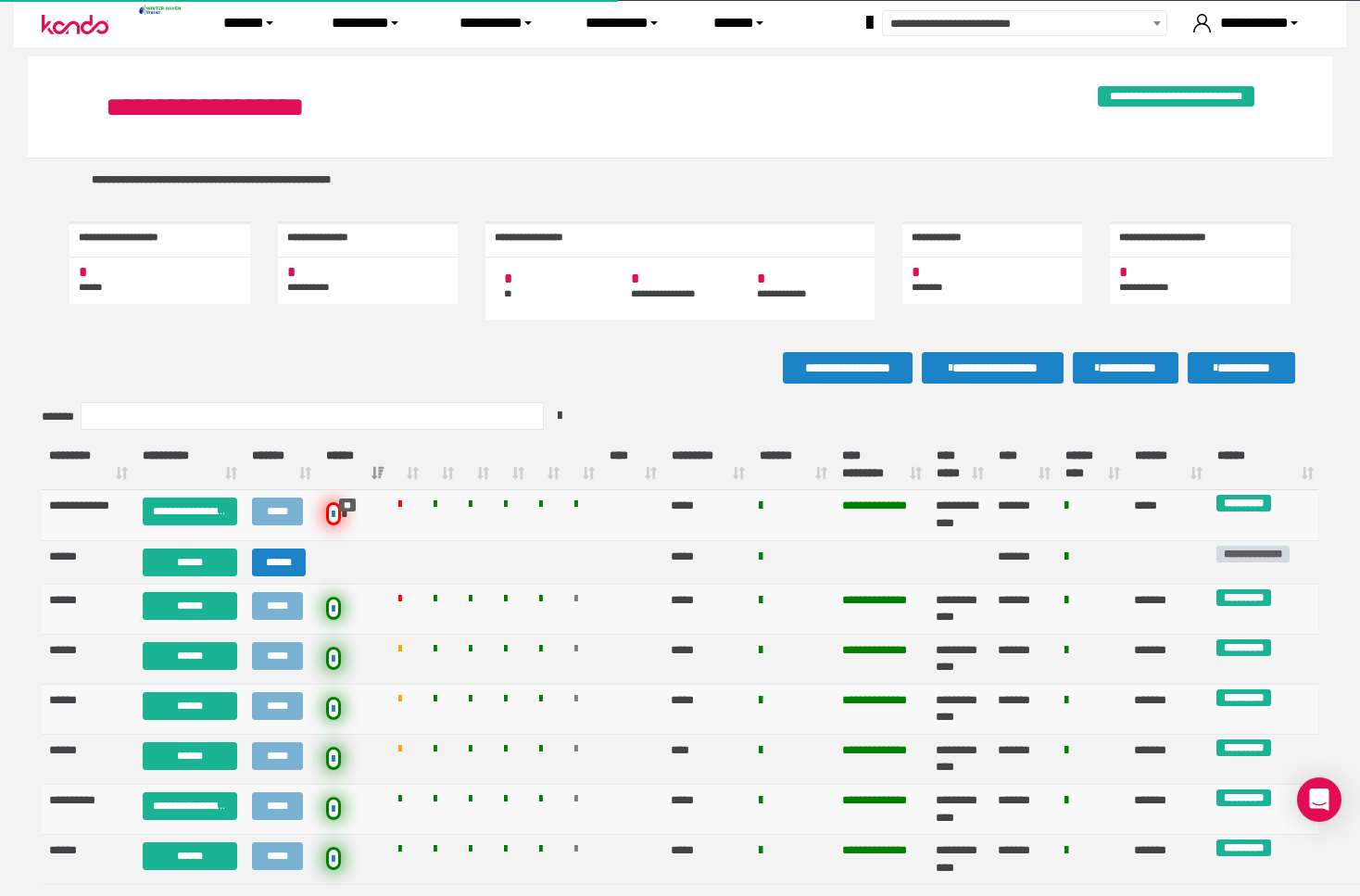 scroll, scrollTop: 0, scrollLeft: 0, axis: both 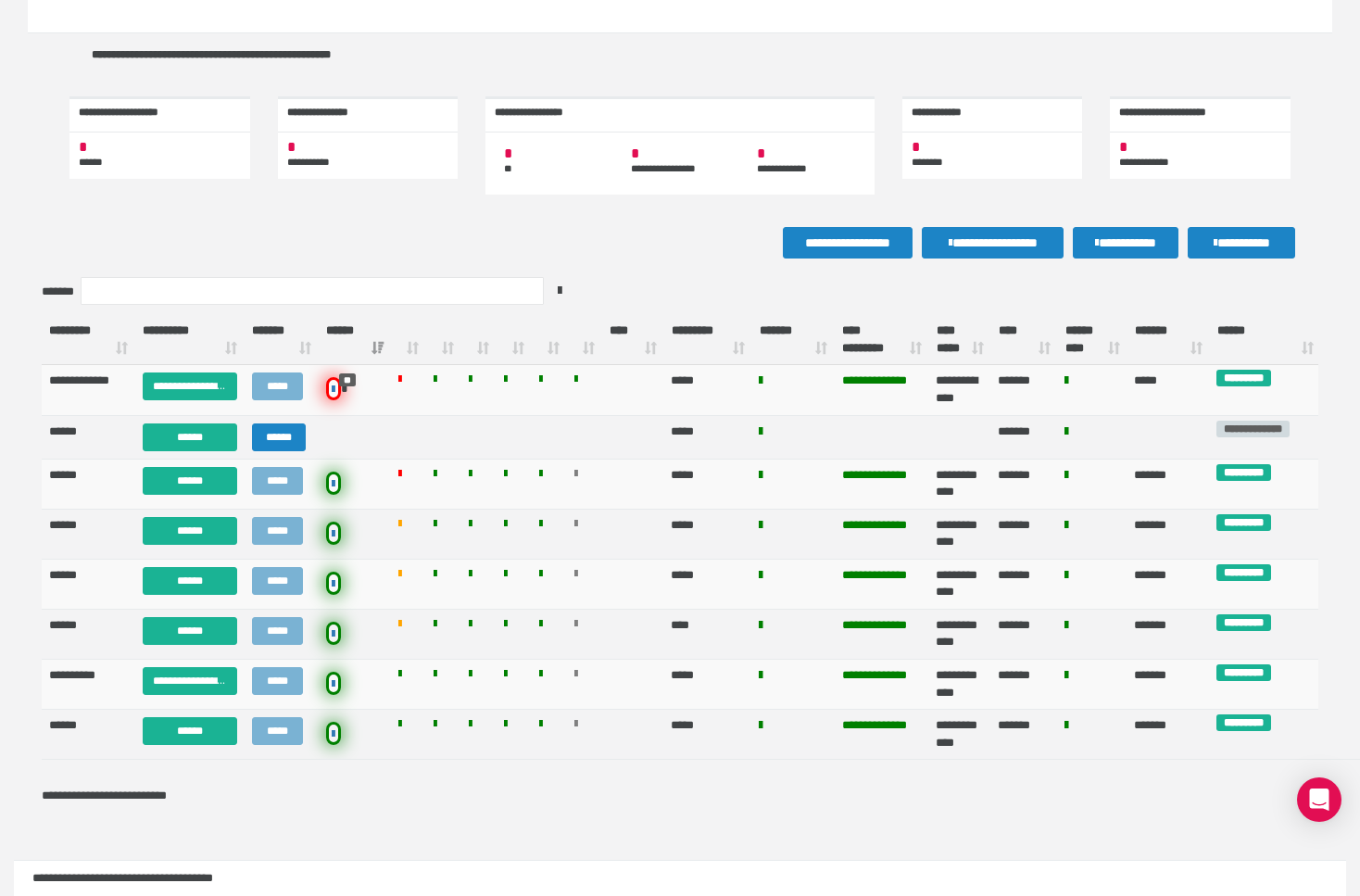 click on "**********" at bounding box center (680, 141) 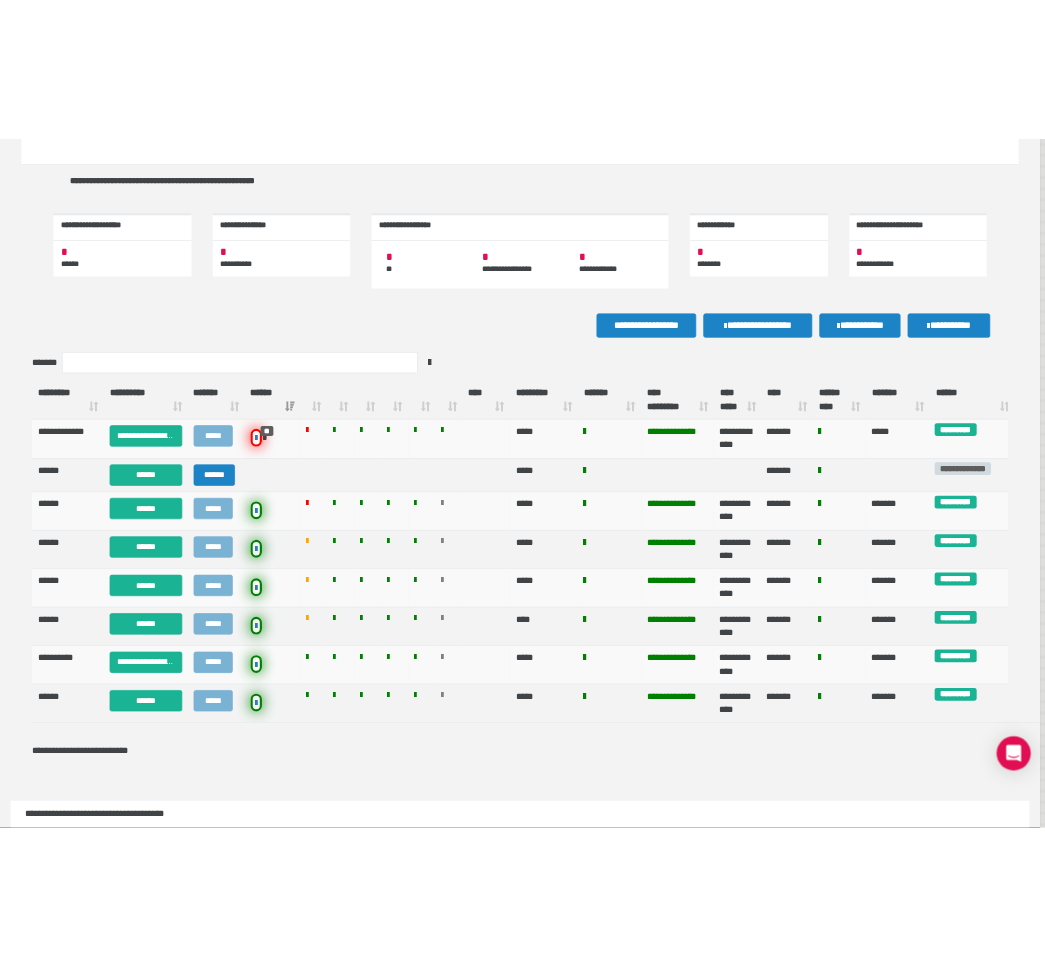scroll, scrollTop: 181, scrollLeft: 0, axis: vertical 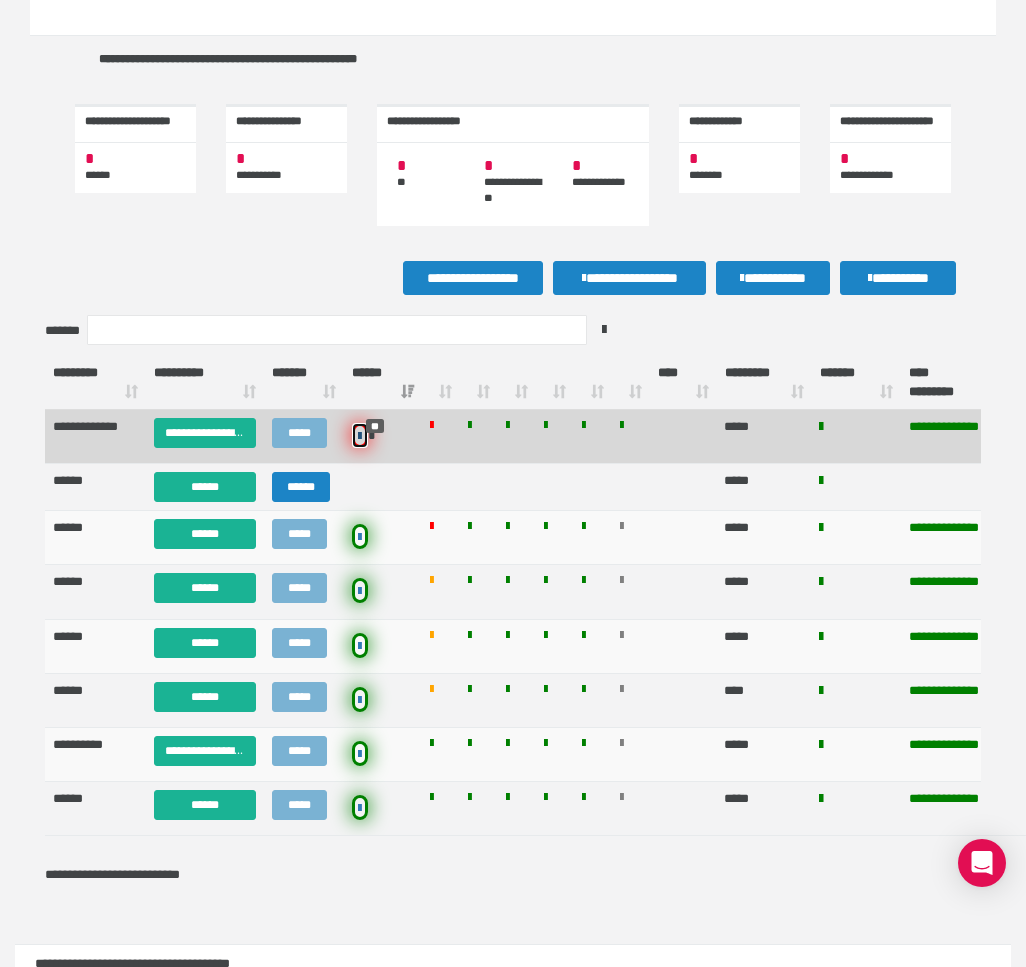 click at bounding box center (360, 435) 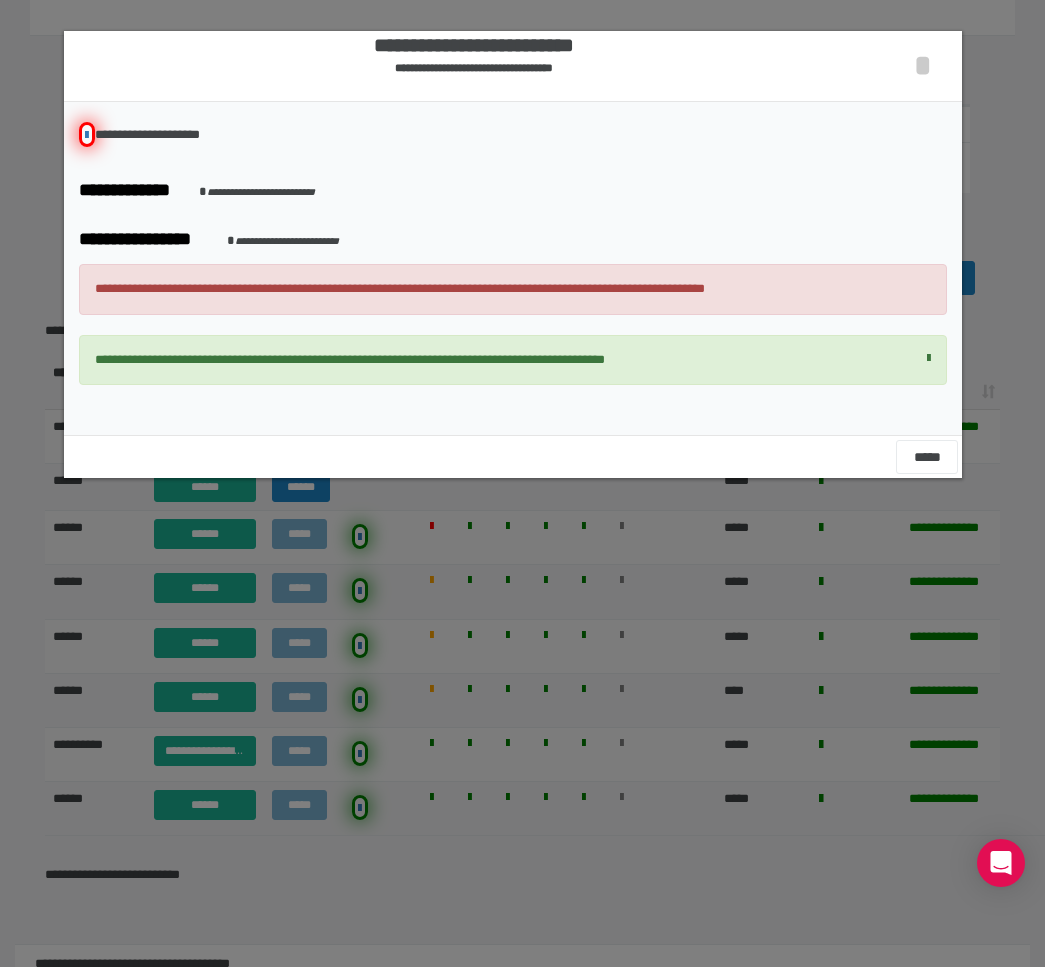 click on "**********" at bounding box center [513, 134] 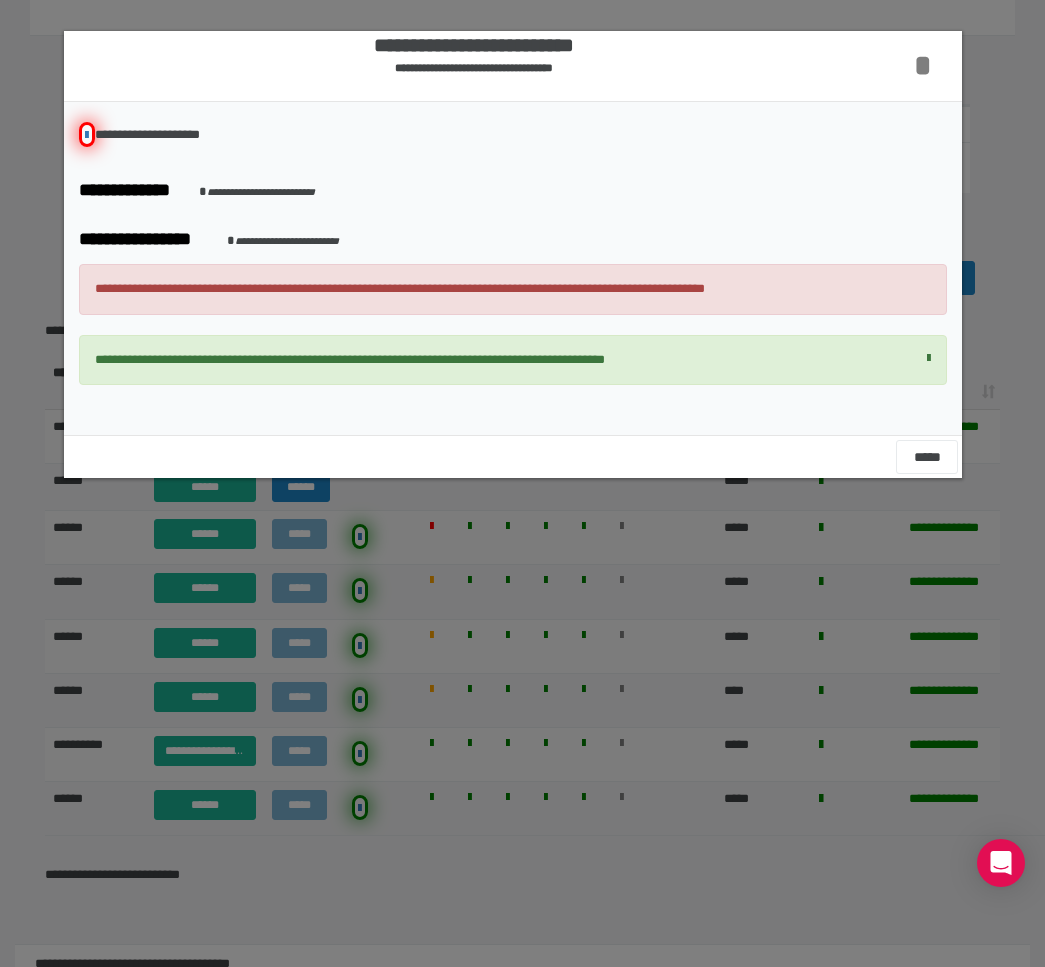 click on "*" at bounding box center [923, 65] 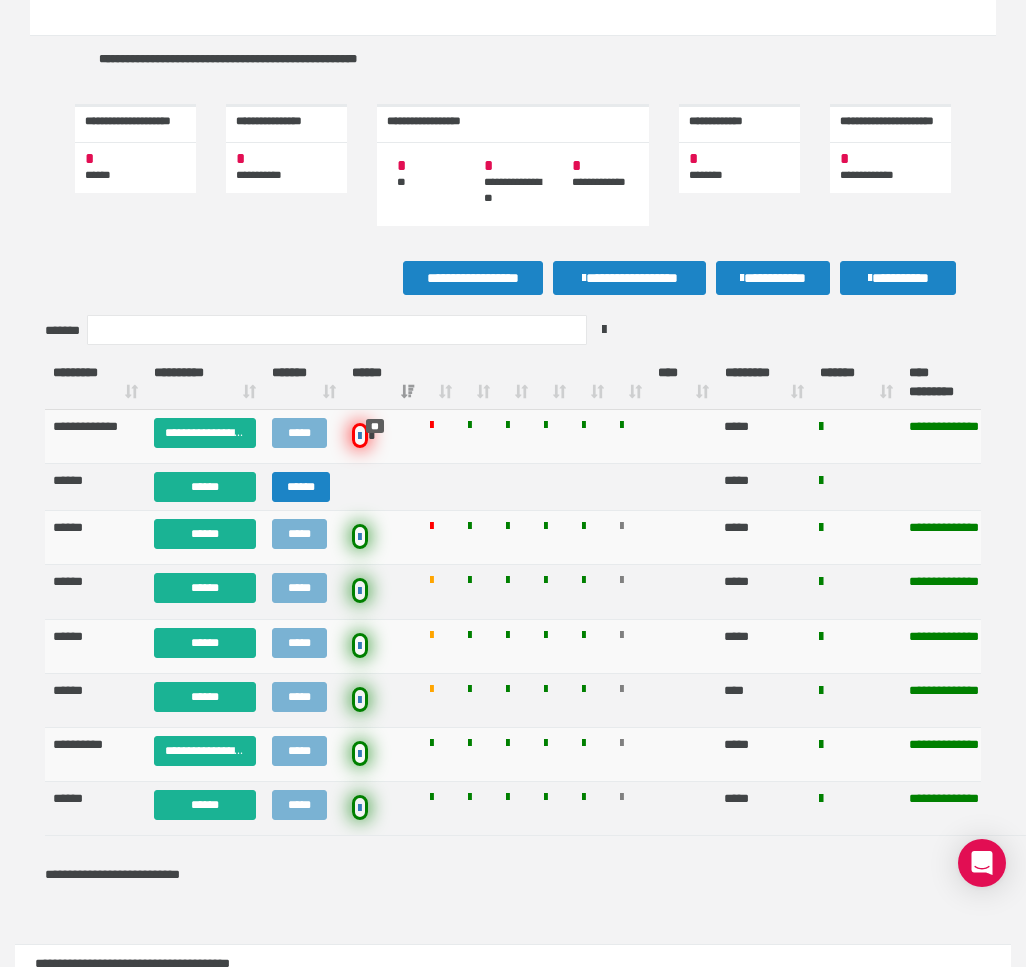 click on "**********" at bounding box center [513, 283] 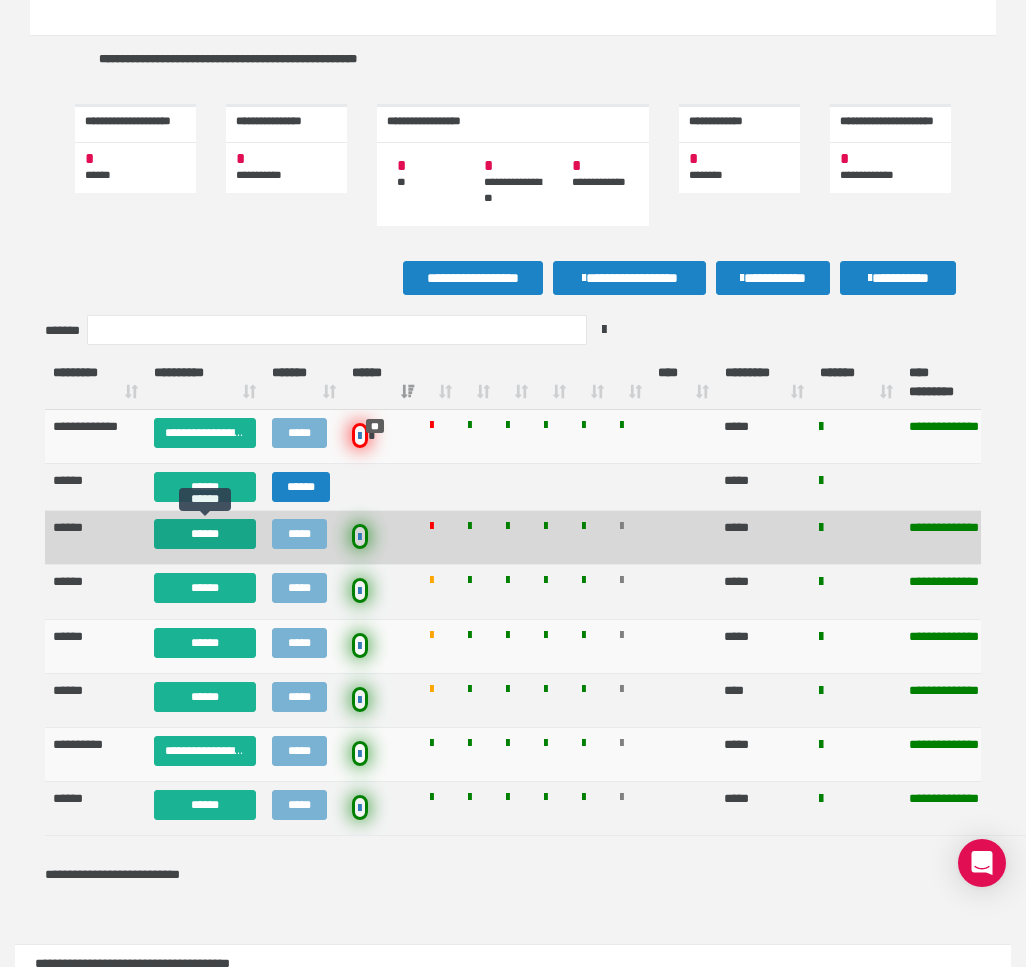 click on "******" at bounding box center (205, 534) 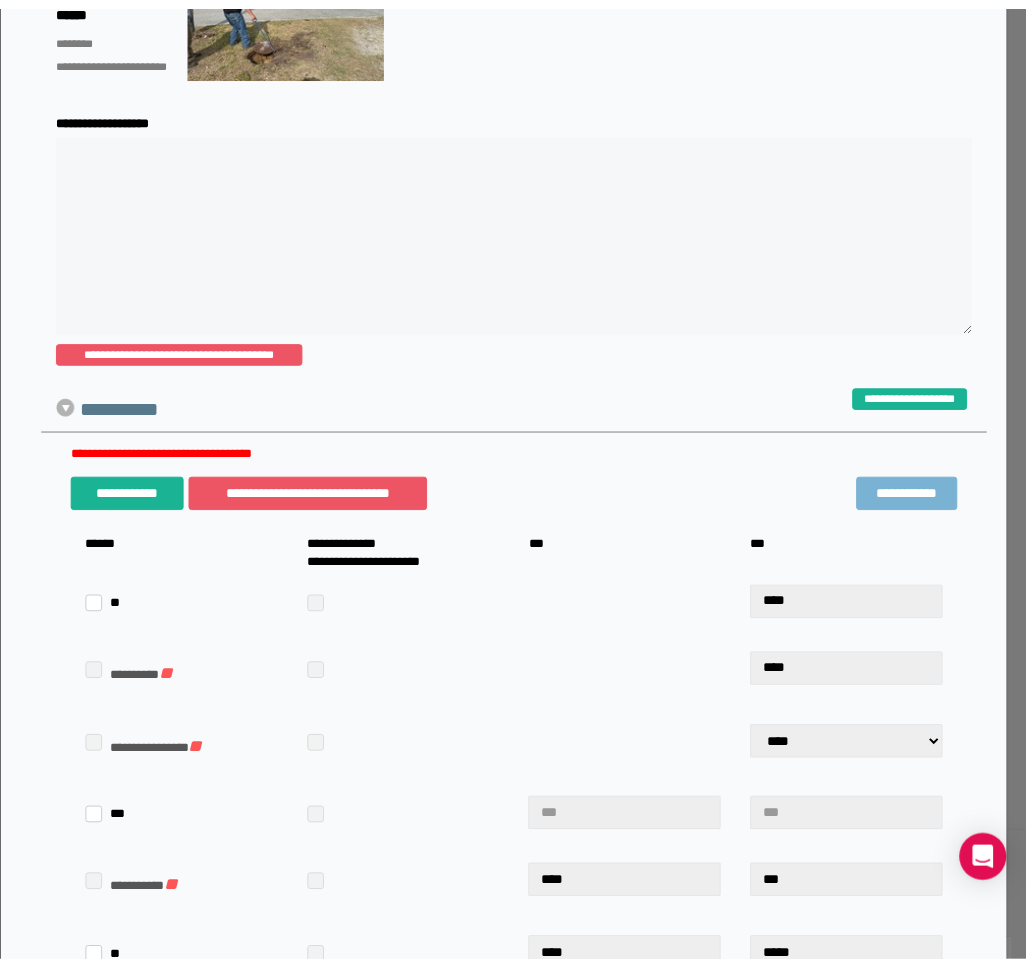 scroll, scrollTop: 0, scrollLeft: 0, axis: both 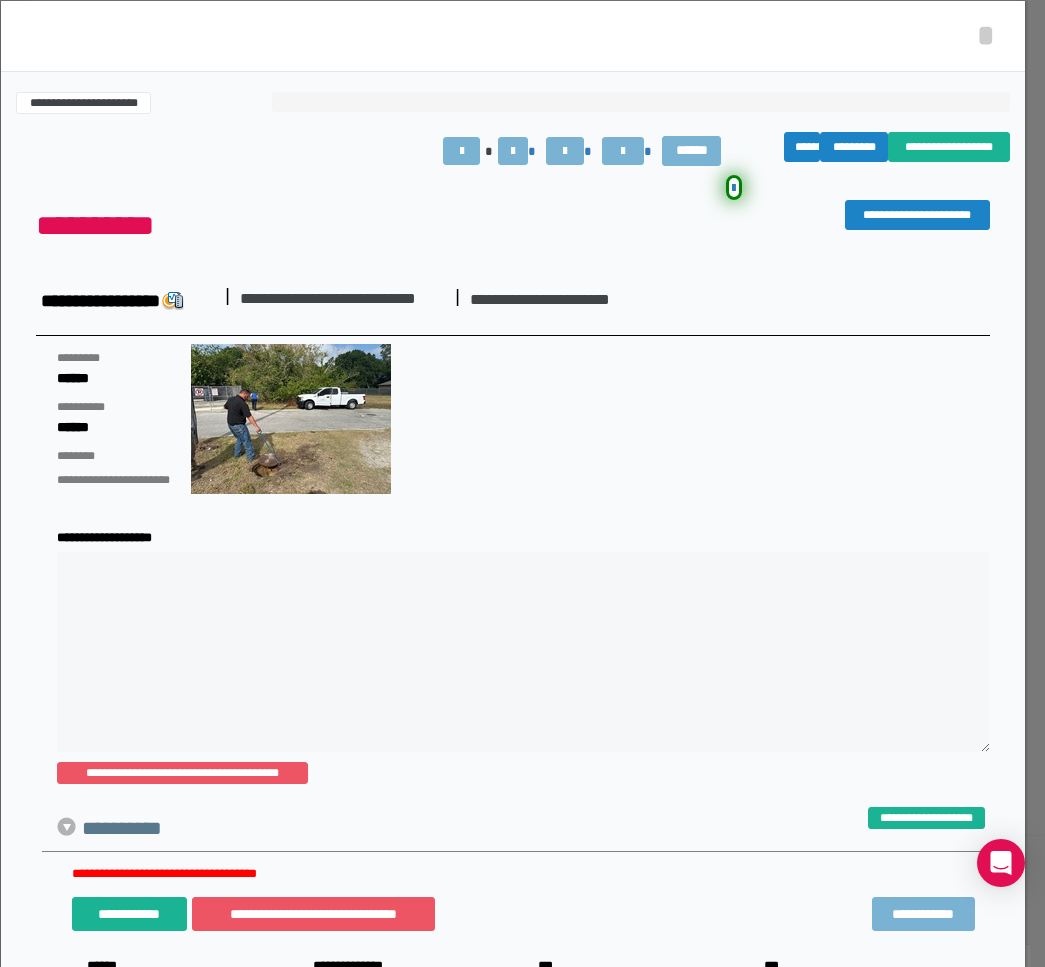 click on "**********" at bounding box center [759, 207] 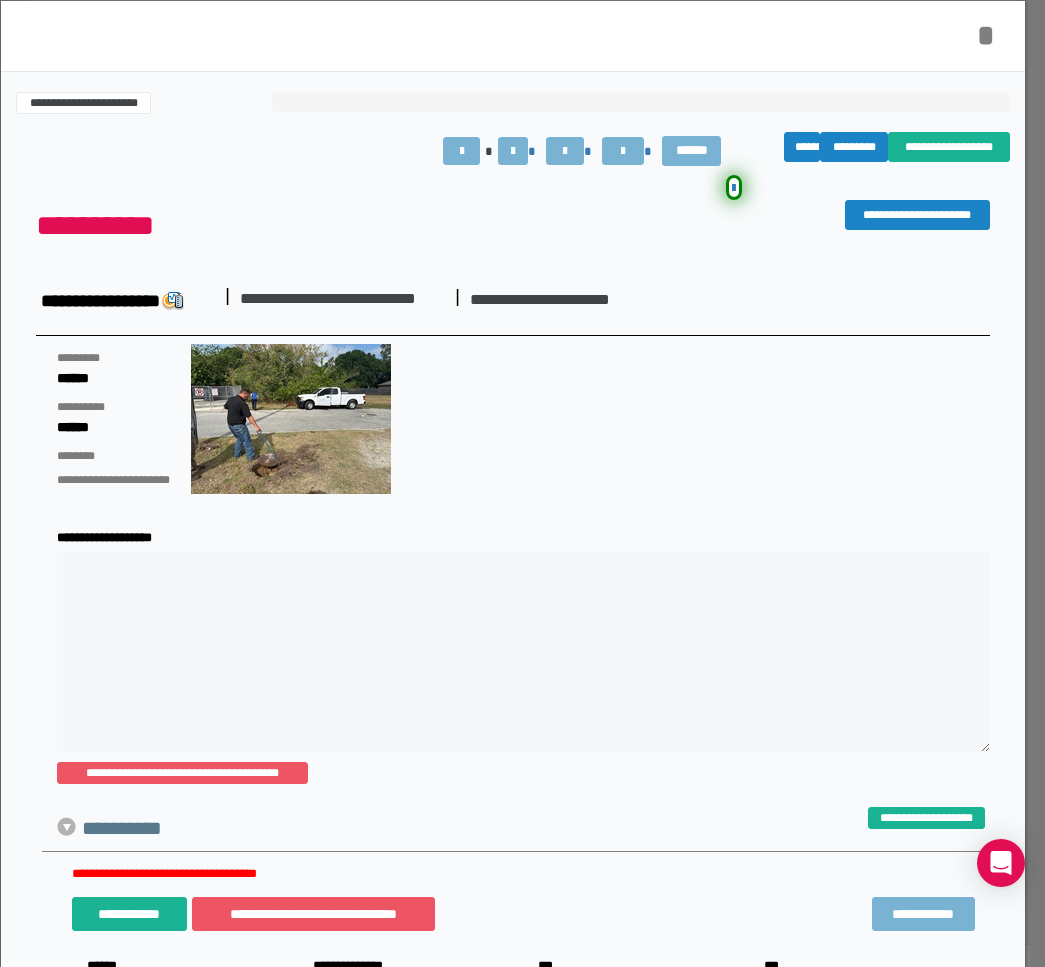 click on "*" at bounding box center [986, 35] 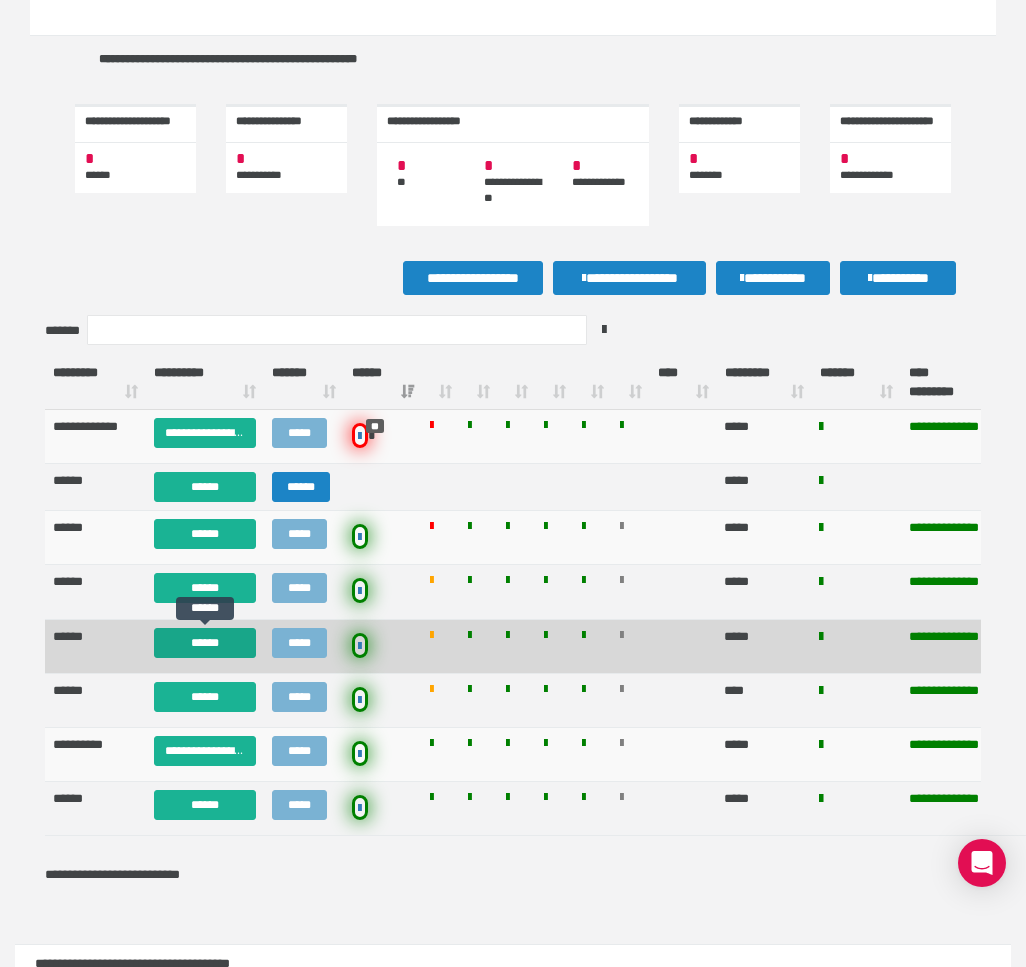click on "******" at bounding box center [205, 643] 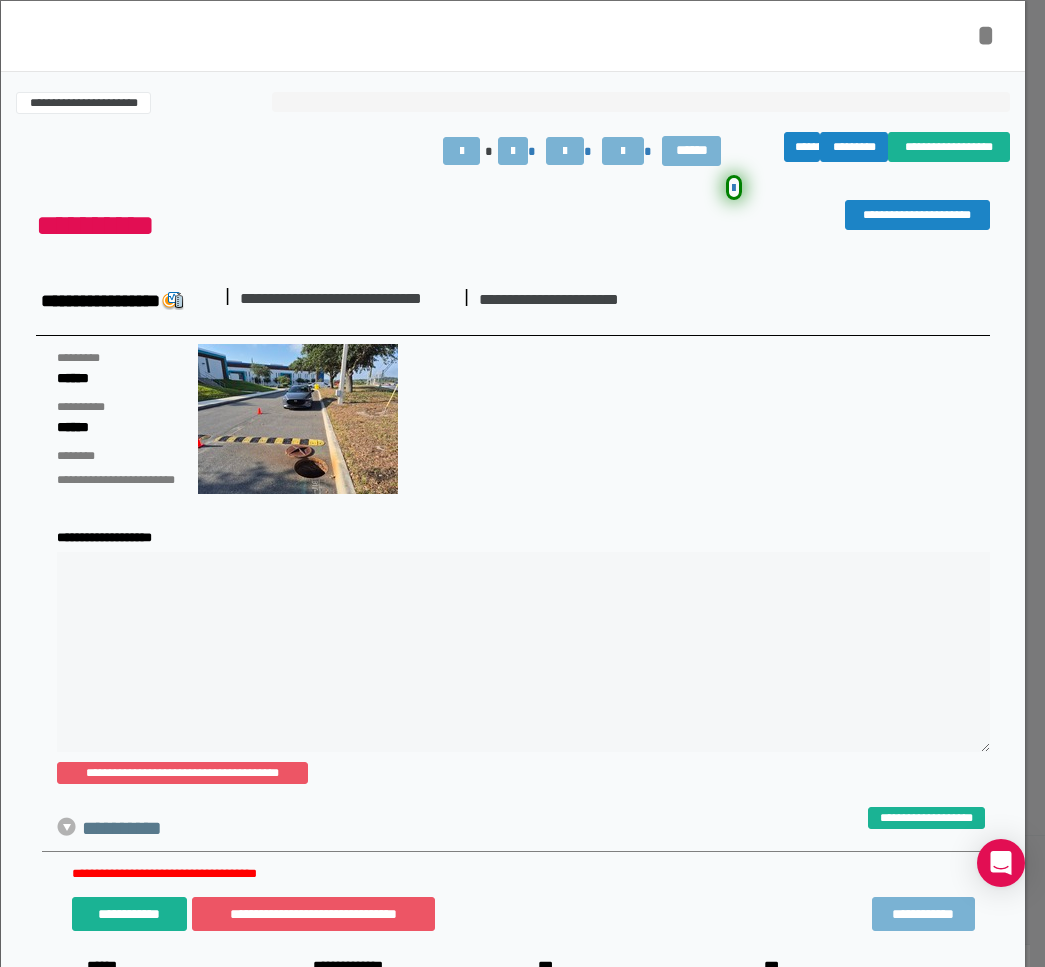 click on "*" at bounding box center (986, 35) 